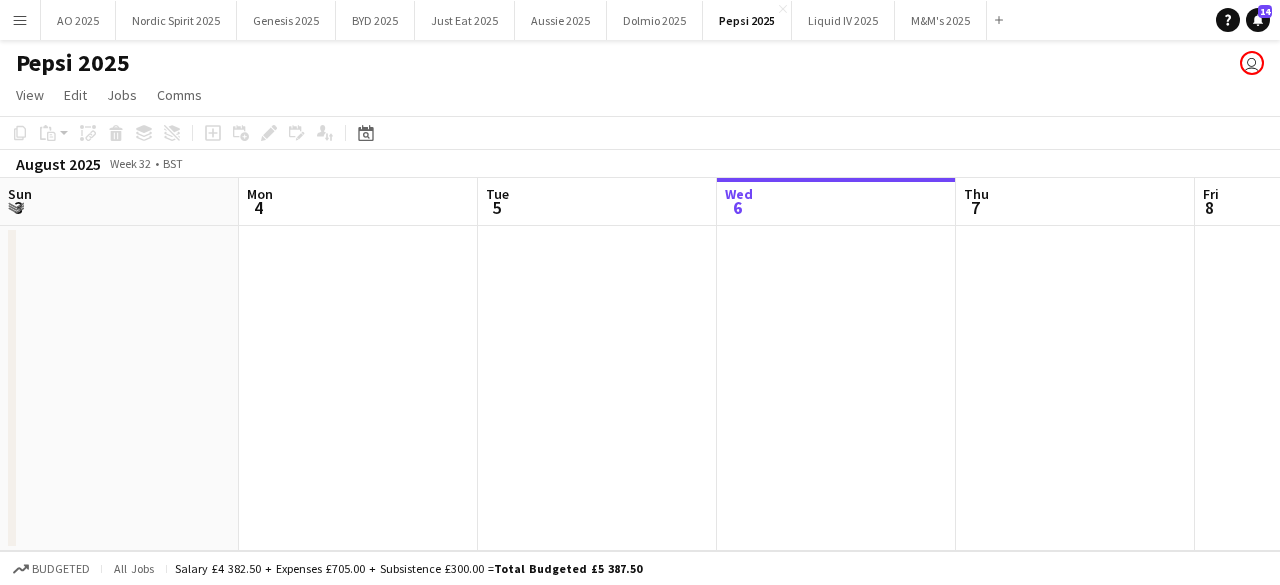 scroll, scrollTop: 0, scrollLeft: 0, axis: both 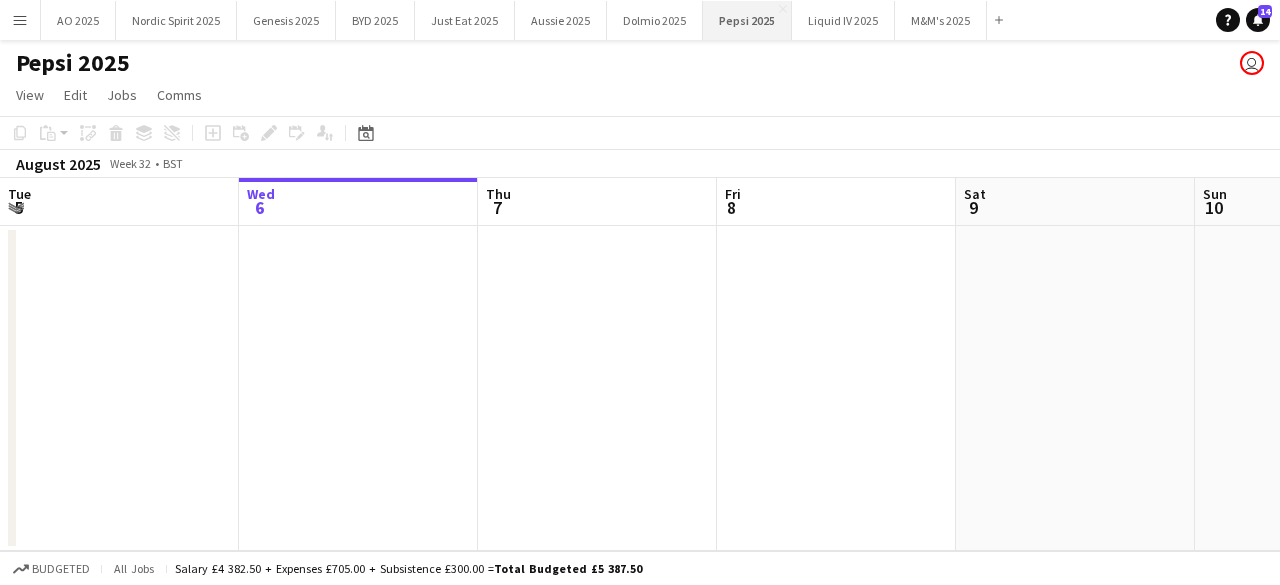 click on "Pepsi 2025
Close" at bounding box center [747, 20] 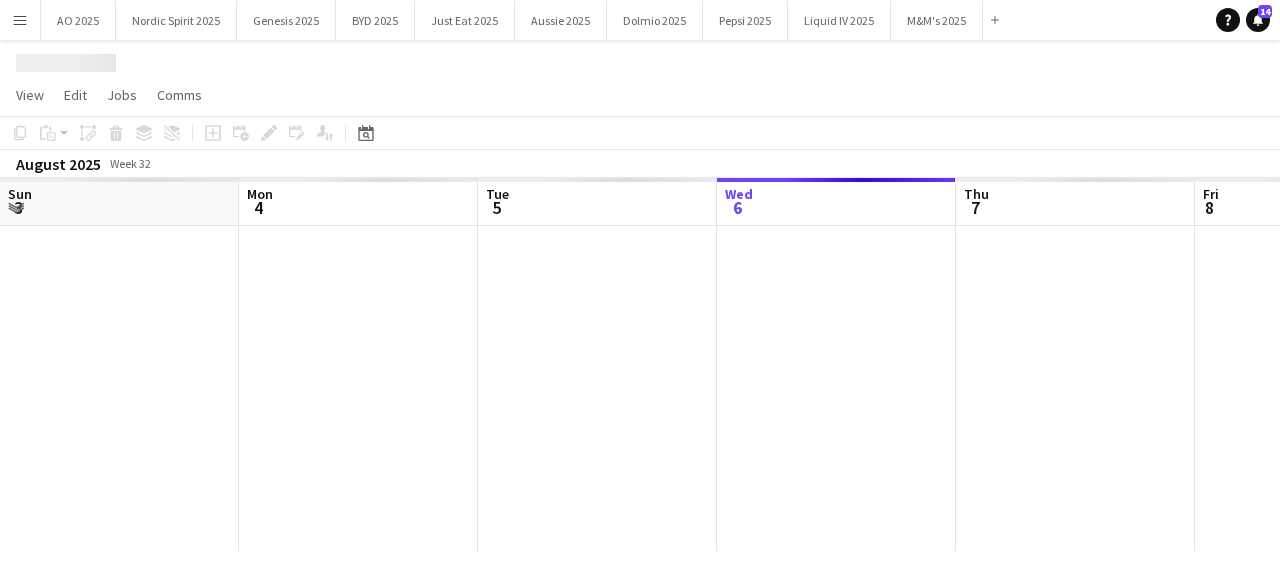 scroll, scrollTop: 0, scrollLeft: 478, axis: horizontal 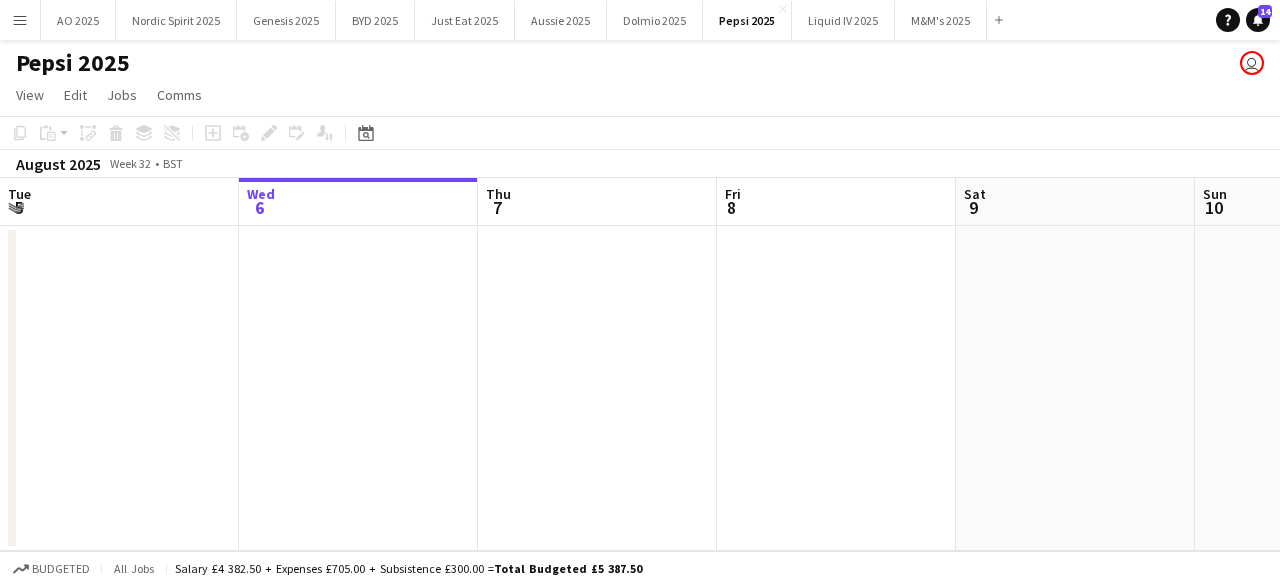 type 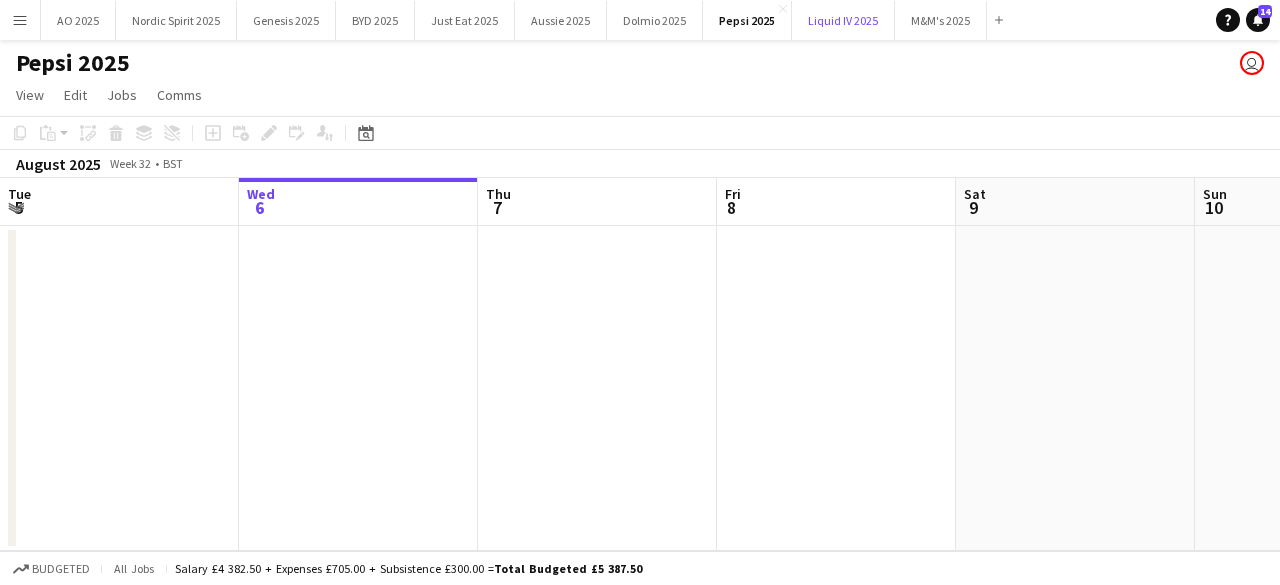 type 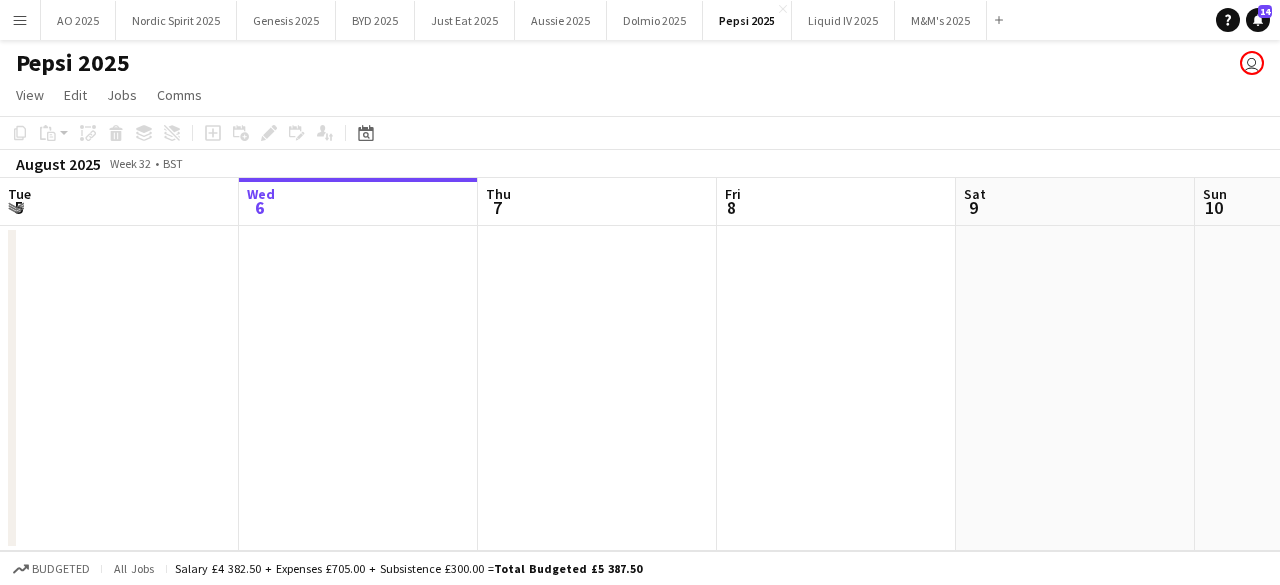 click at bounding box center [597, 388] 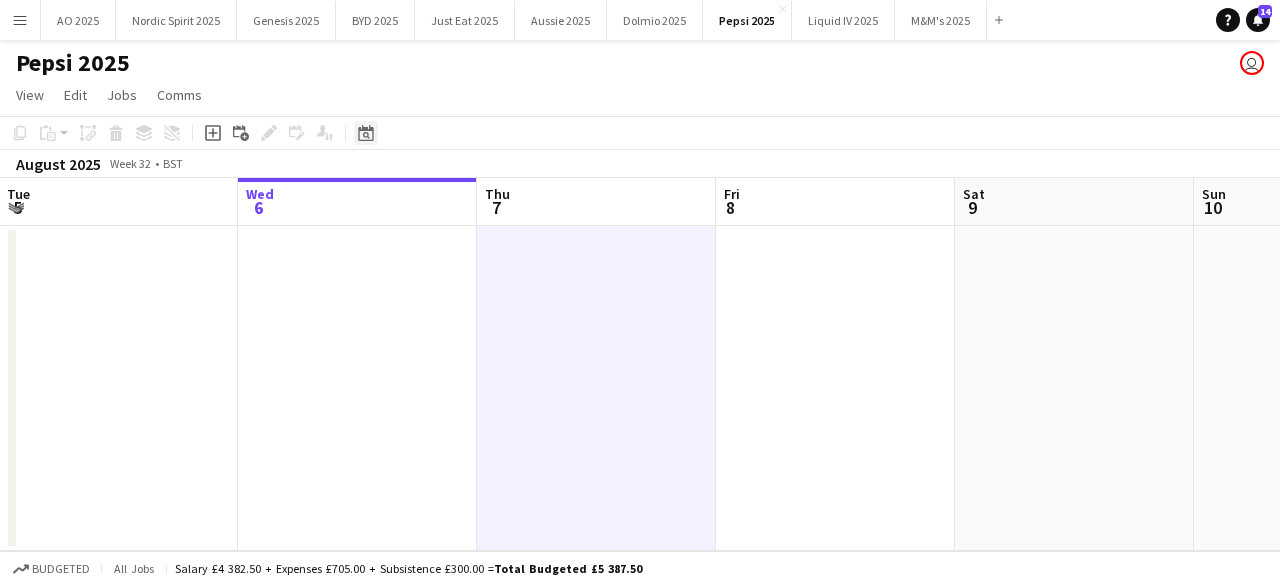 click on "Date picker" at bounding box center (366, 133) 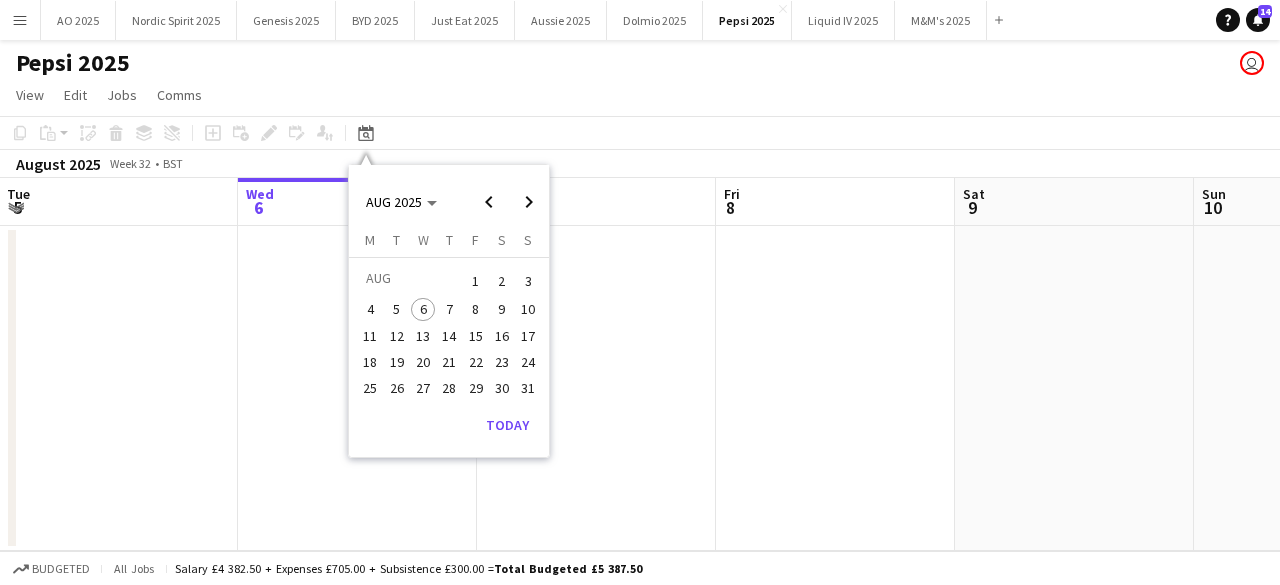 click on "23" at bounding box center (502, 362) 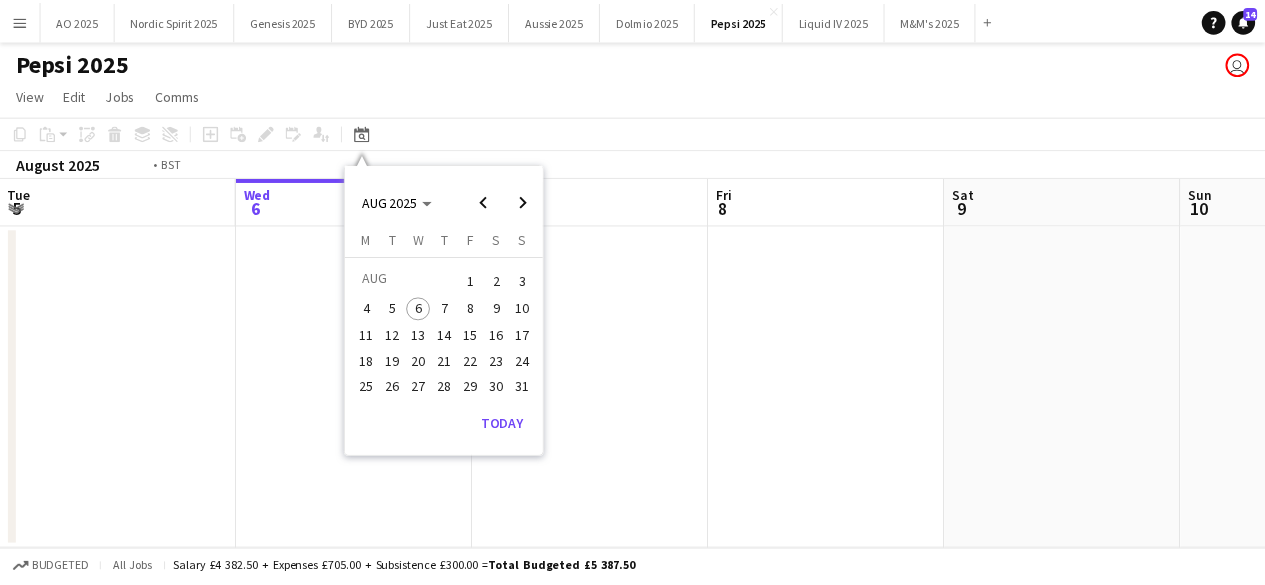 scroll, scrollTop: 0, scrollLeft: 688, axis: horizontal 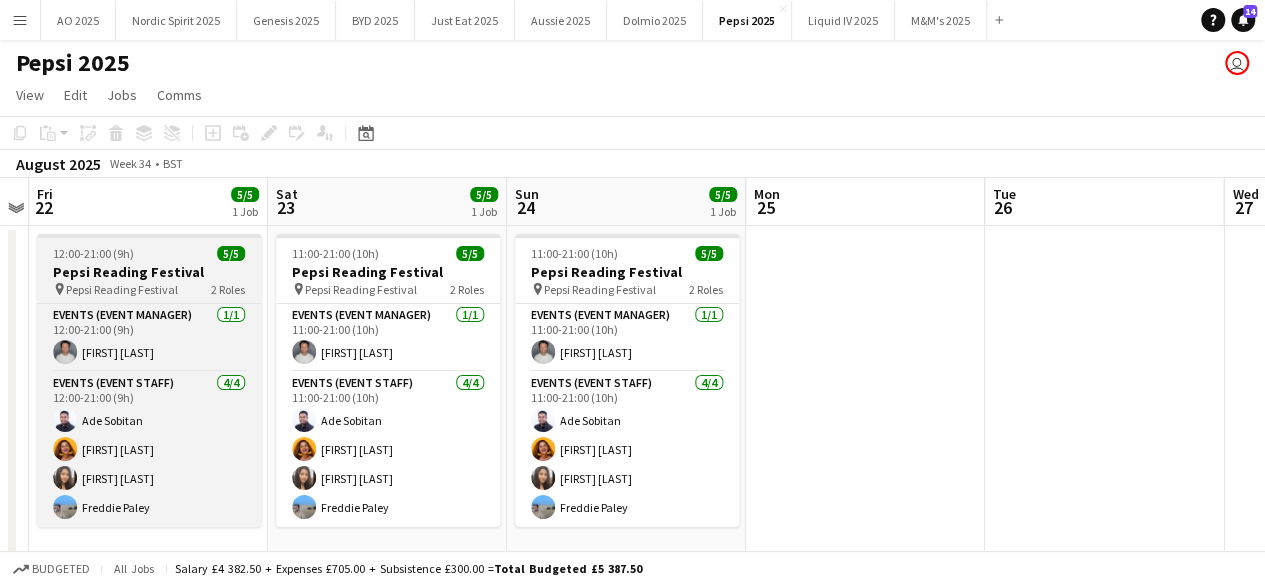 click on "12:00-21:00 (9h)    5/5   Pepsi Reading Festival
pin
Pepsi Reading Festival   2 Roles   Events (Event Manager)   1/1   12:00-21:00 (9h)
[FIRST] [LAST]  Events (Event Staff)   4/4   12:00-21:00 (9h)
[FIRST] [LAST] [FIRST] [LAST] [FIRST] [LAST] [FIRST] [LAST]" at bounding box center (149, 380) 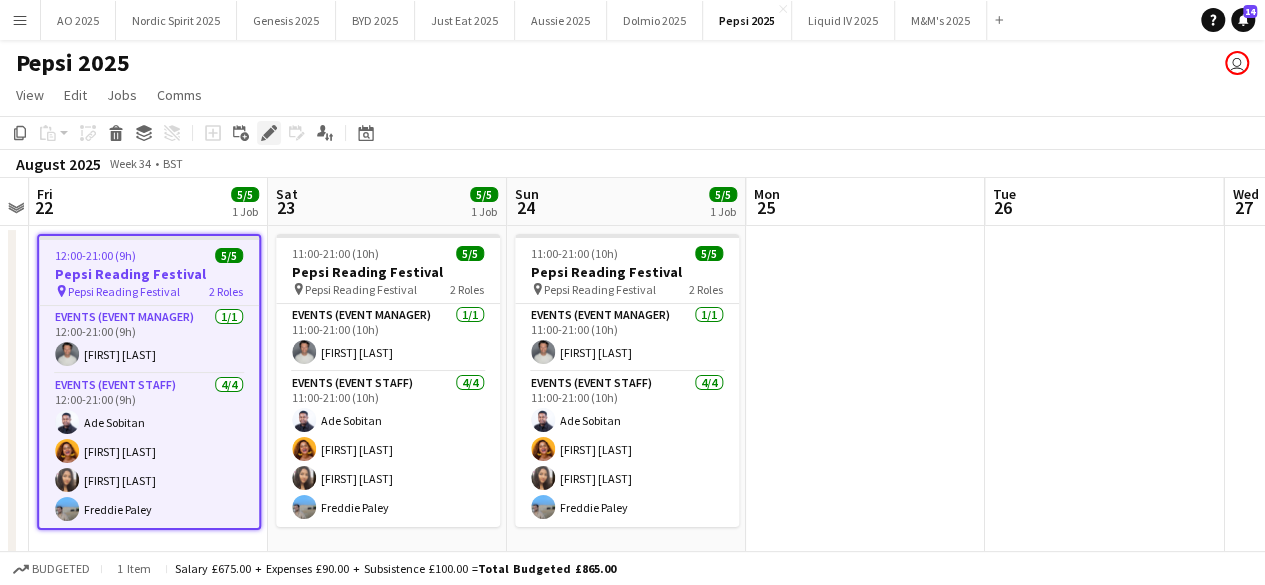 click on "Edit" at bounding box center (269, 133) 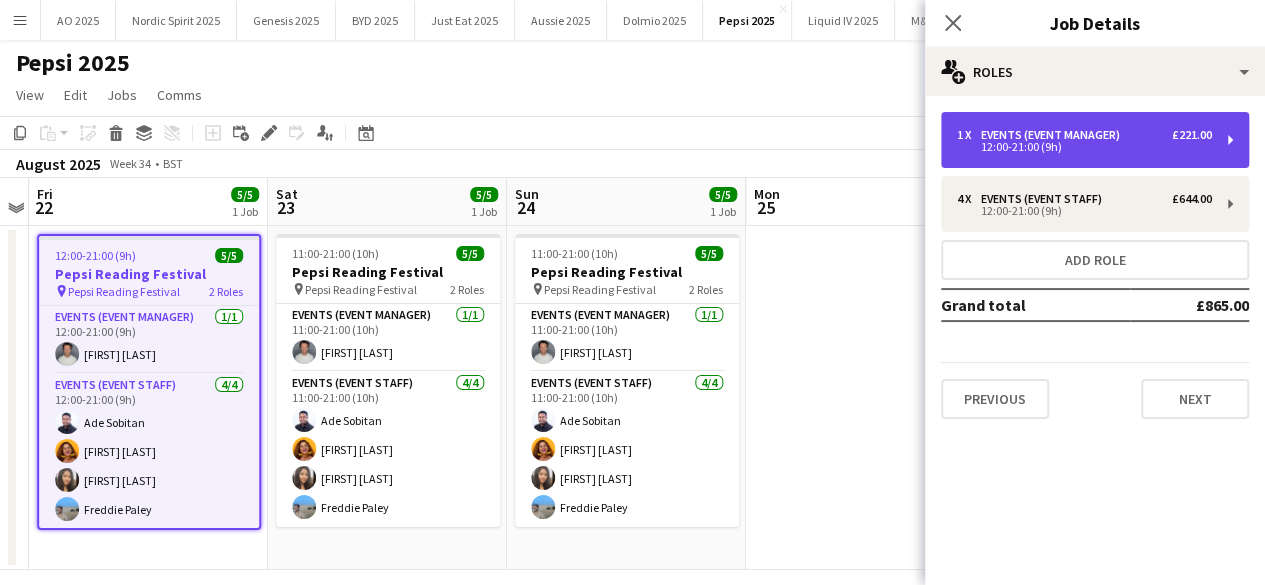 click on "Events (Event Manager)" at bounding box center (1054, 135) 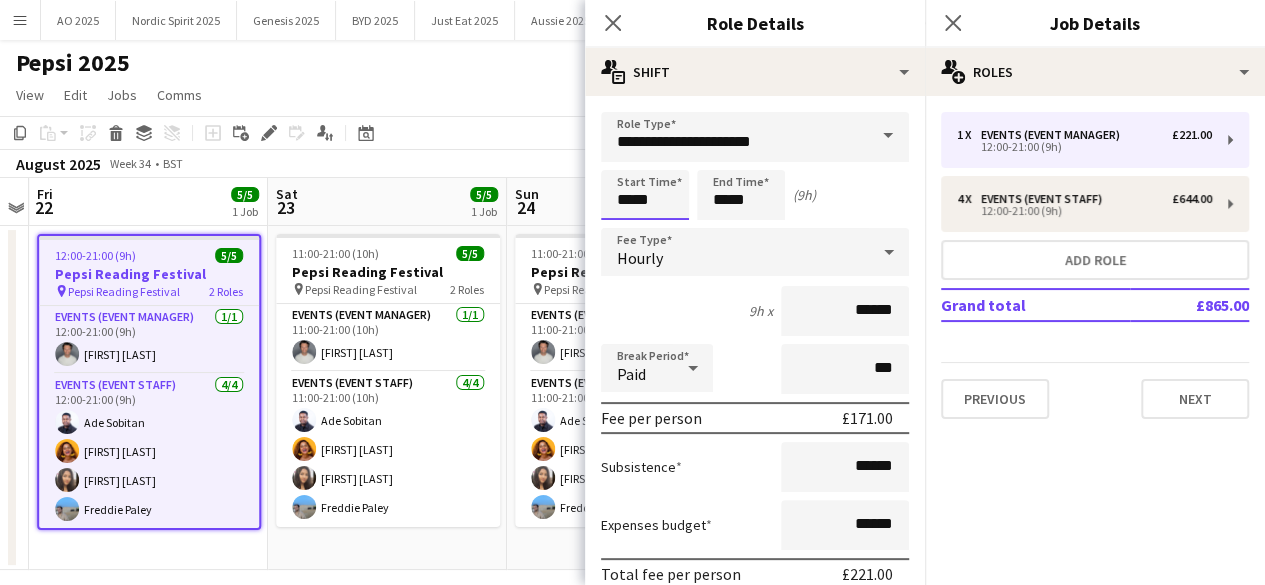click on "*****" at bounding box center [645, 195] 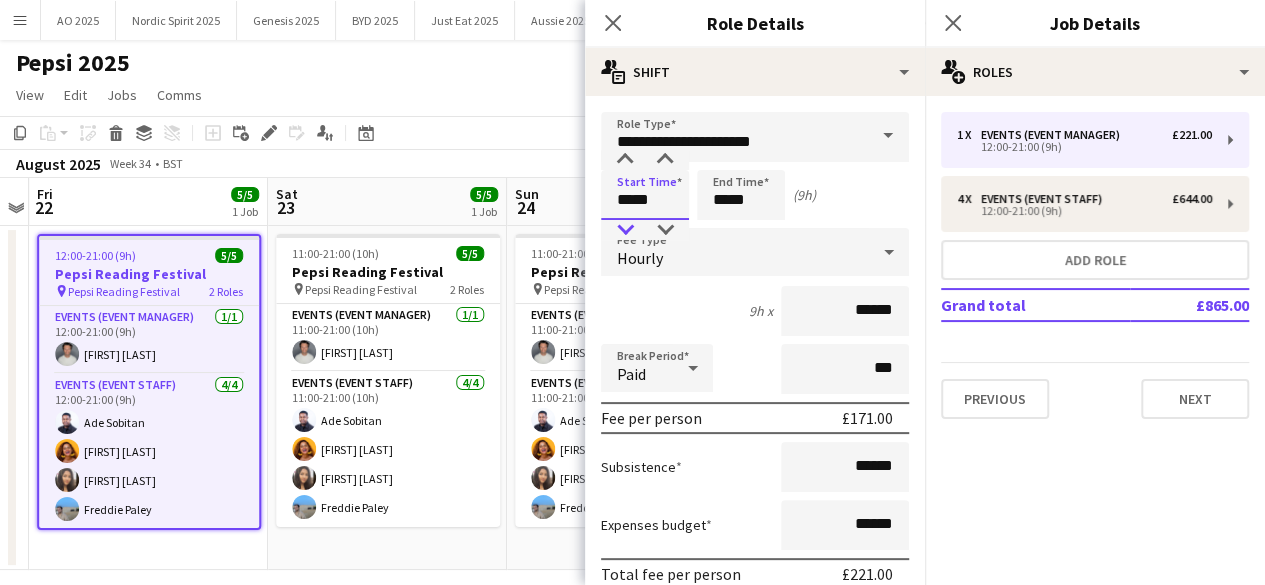 type on "*****" 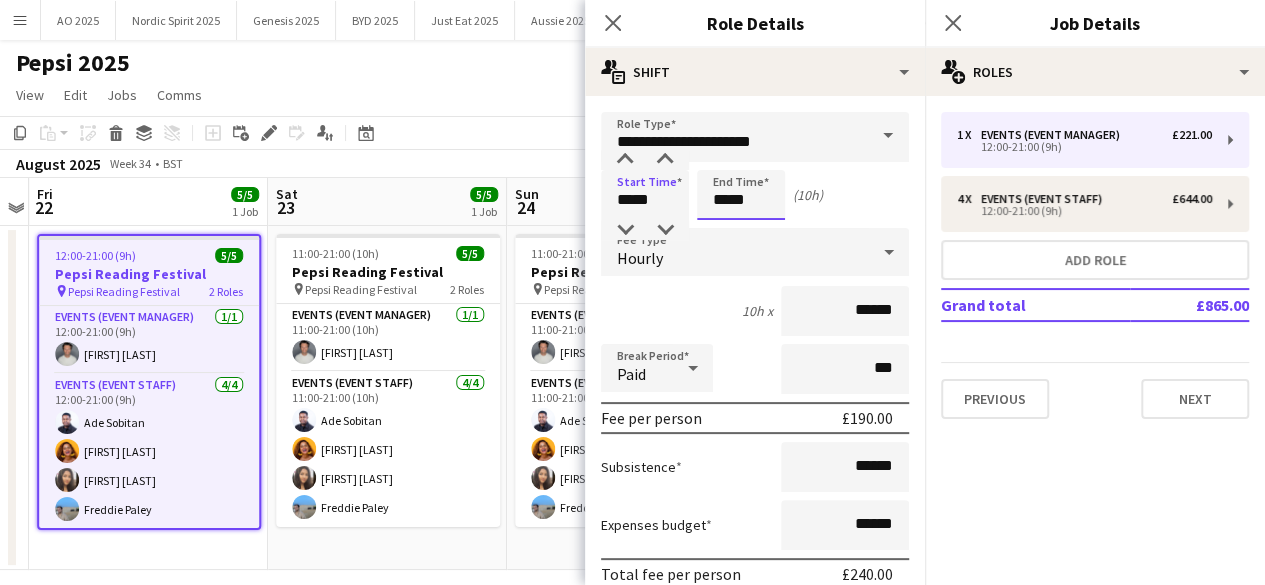 click on "*****" at bounding box center [741, 195] 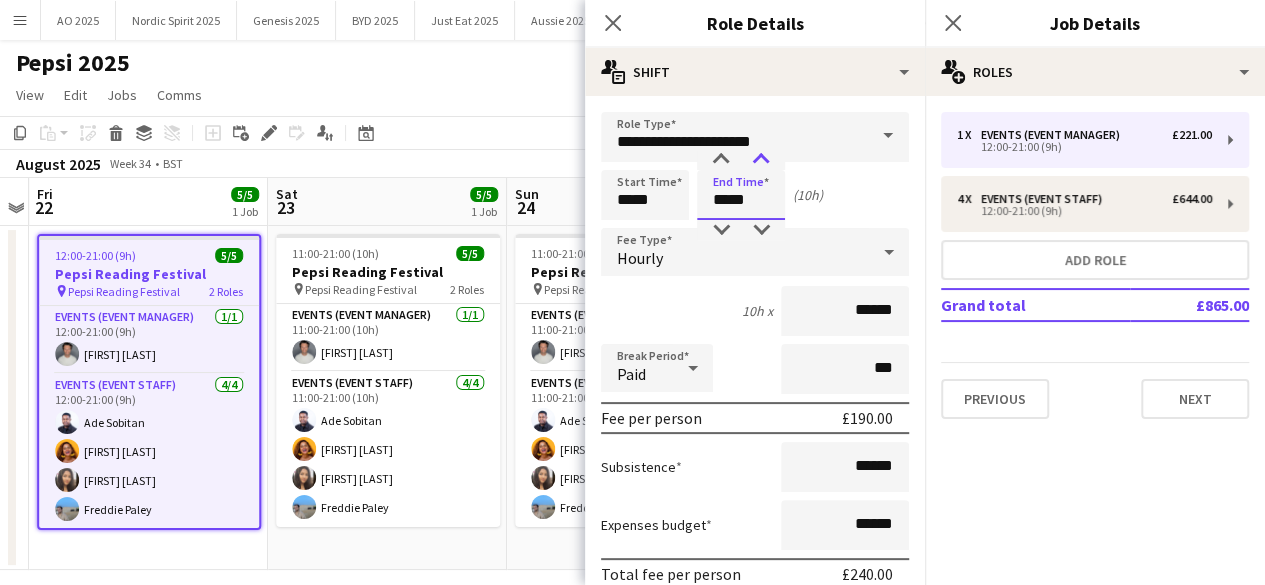type on "*****" 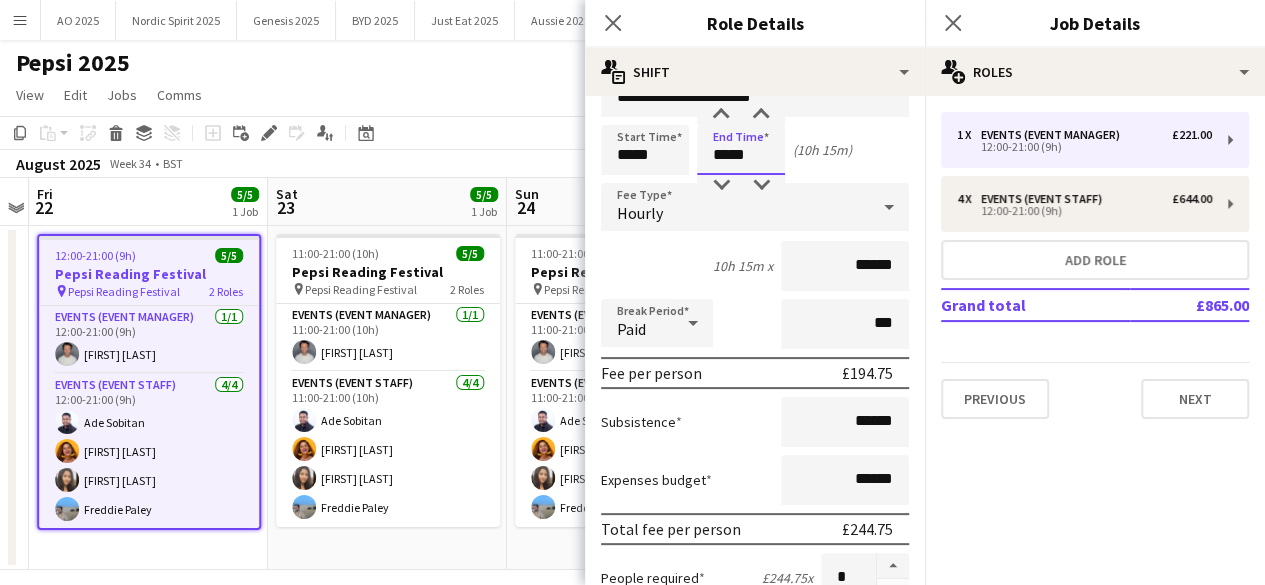 scroll, scrollTop: 0, scrollLeft: 0, axis: both 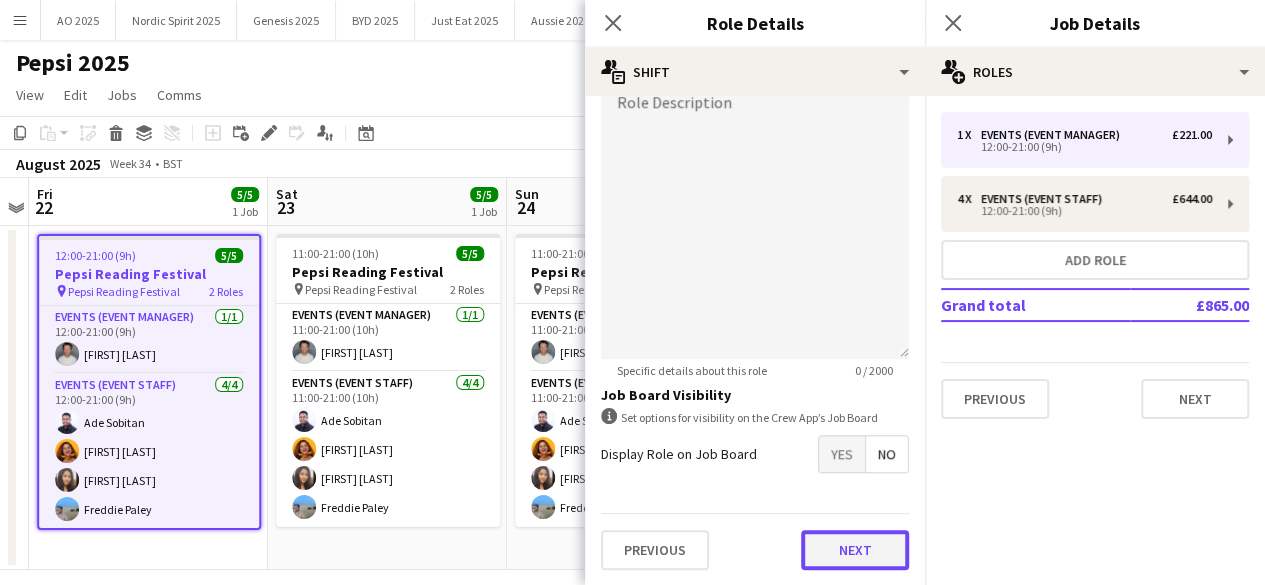 click on "Next" at bounding box center [855, 550] 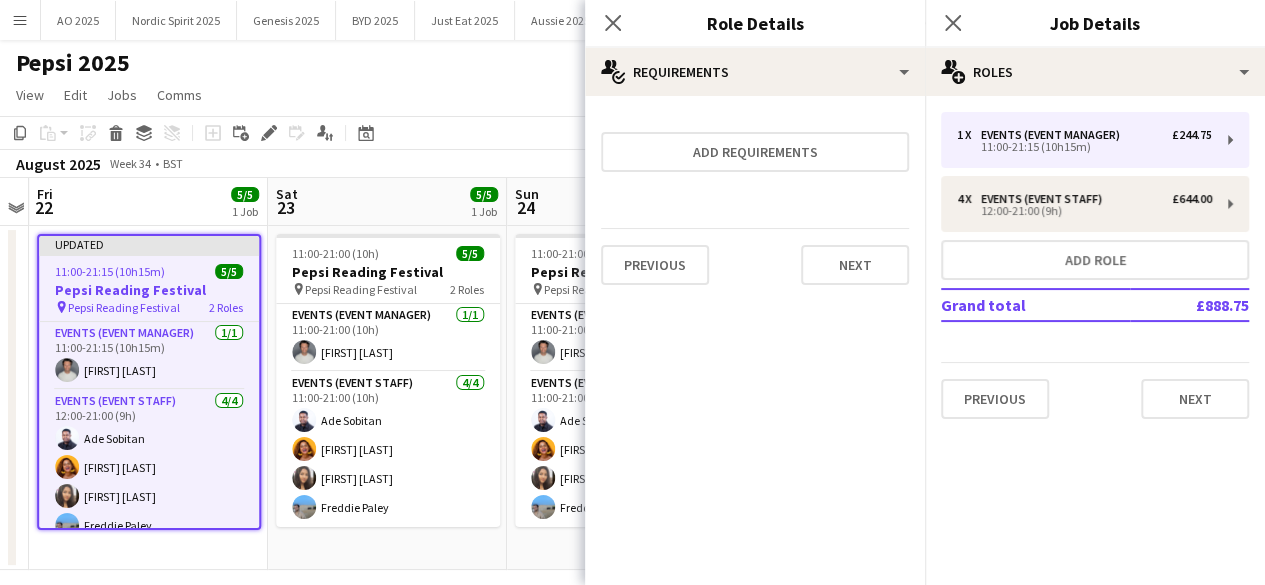 scroll, scrollTop: 0, scrollLeft: 0, axis: both 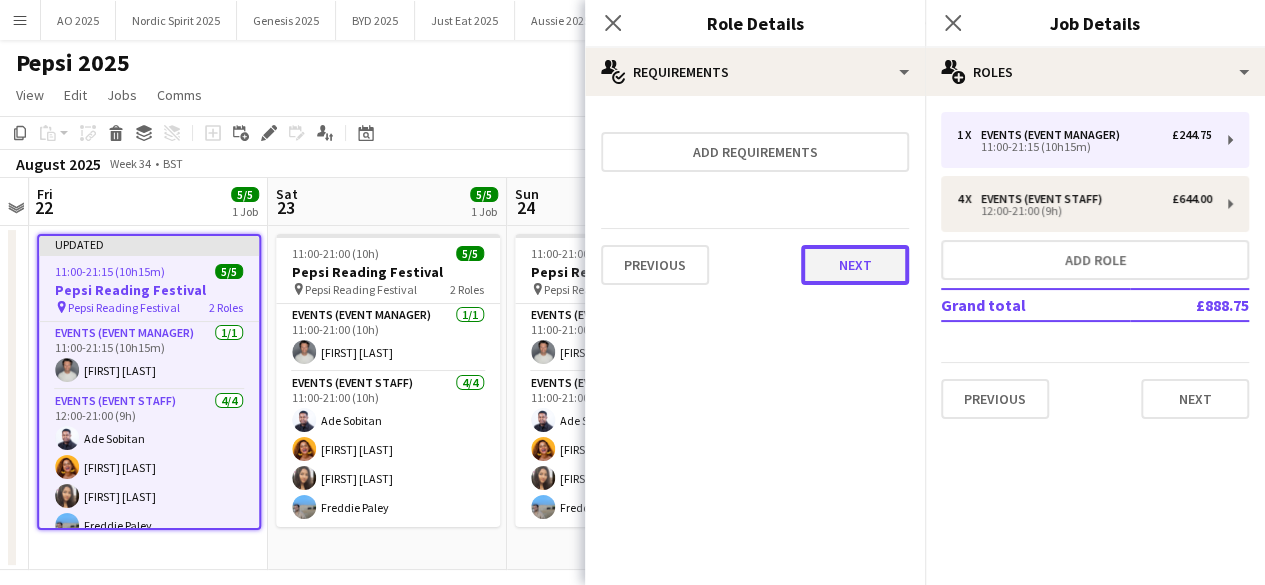 click on "Next" at bounding box center [855, 265] 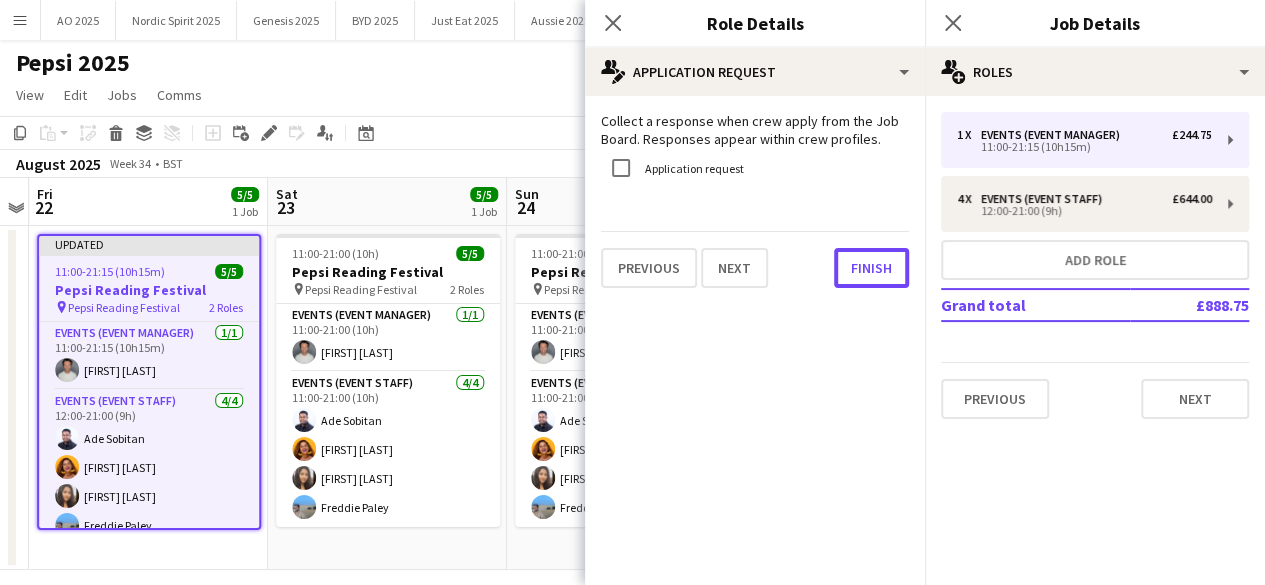 click on "Finish" at bounding box center [871, 268] 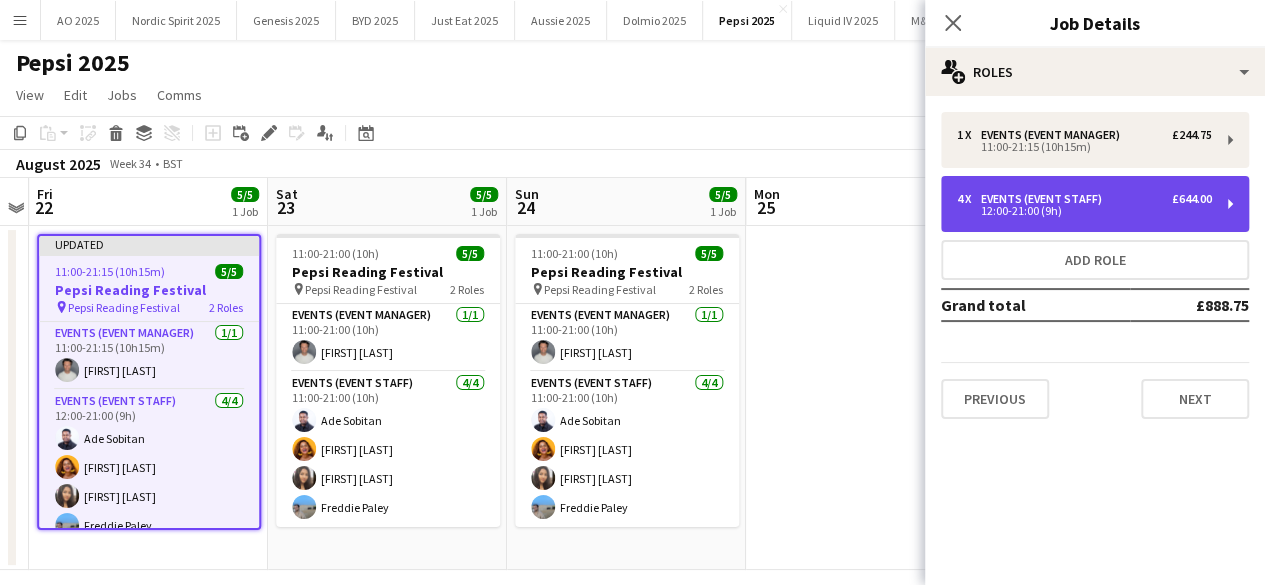 click on "12:00-21:00 (9h)" at bounding box center (1084, 211) 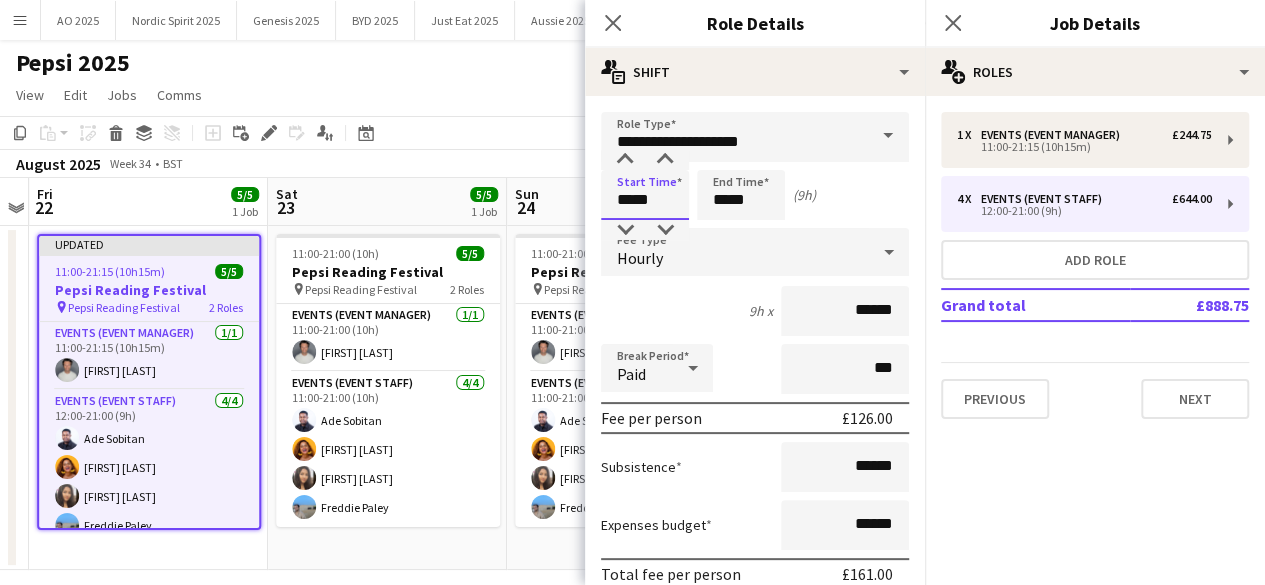 click on "*****" at bounding box center [645, 195] 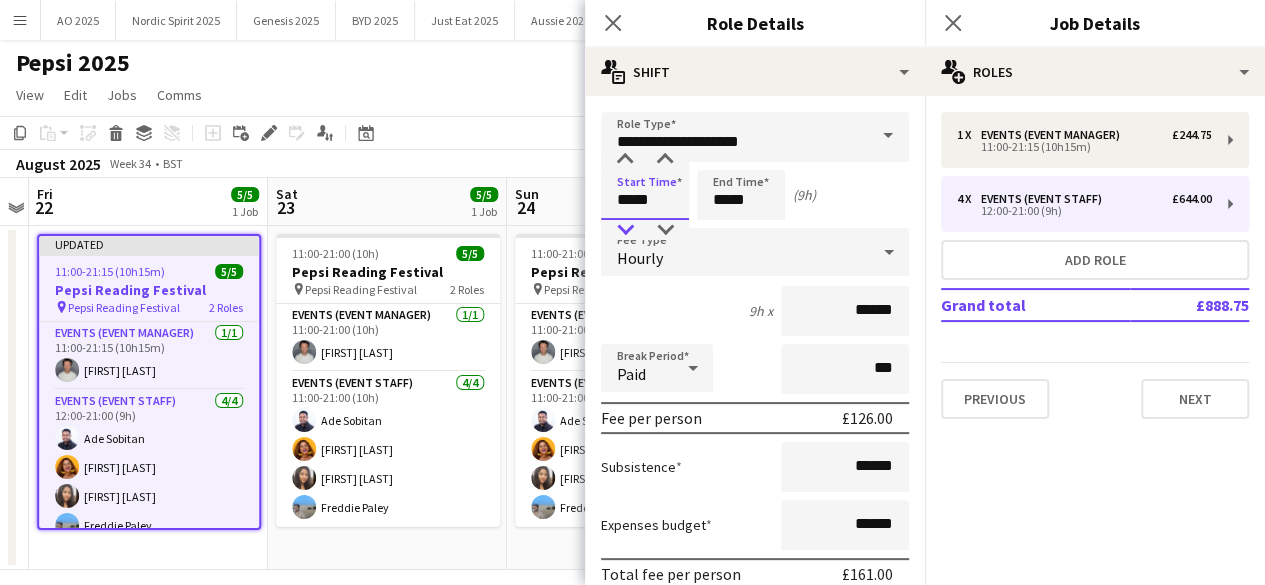 type on "*****" 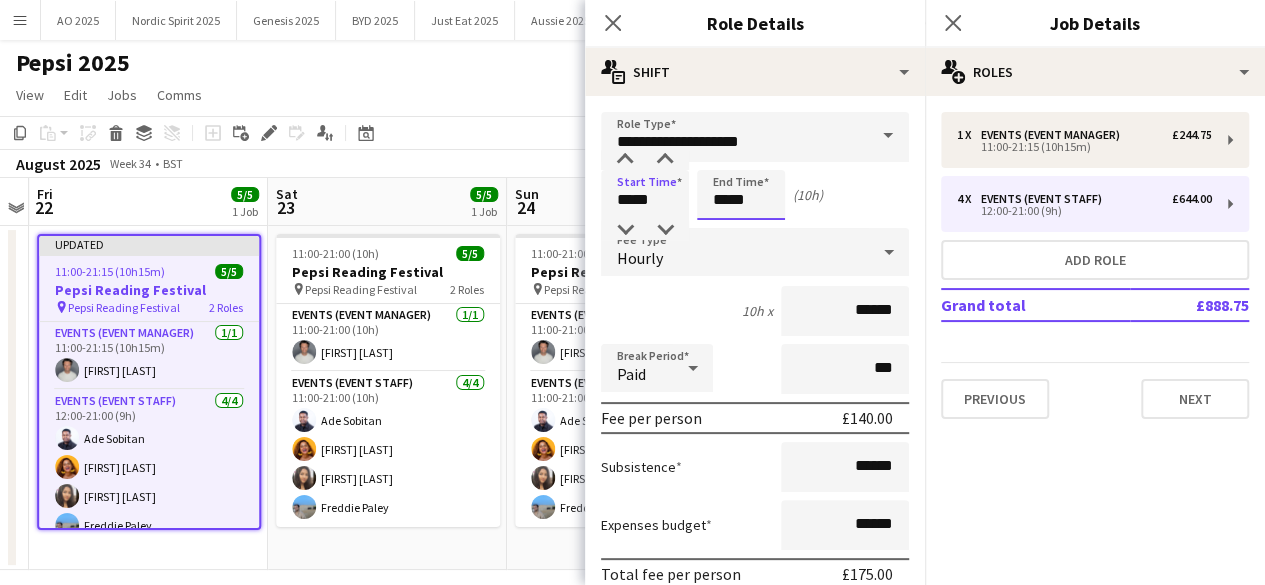 click on "*****" at bounding box center (741, 195) 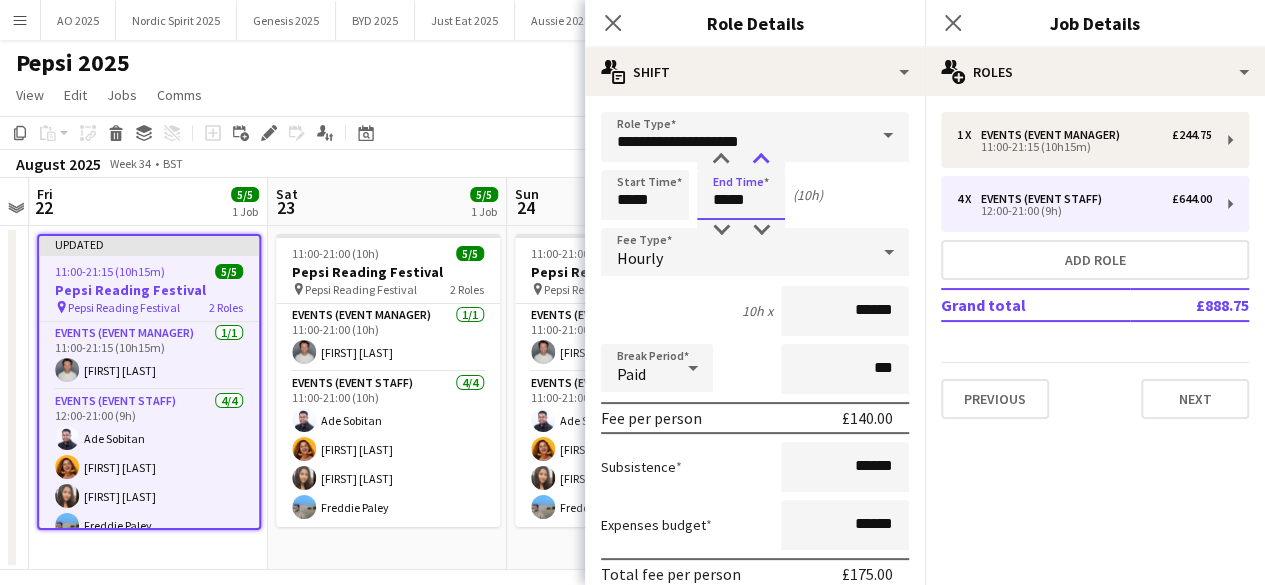 type on "*****" 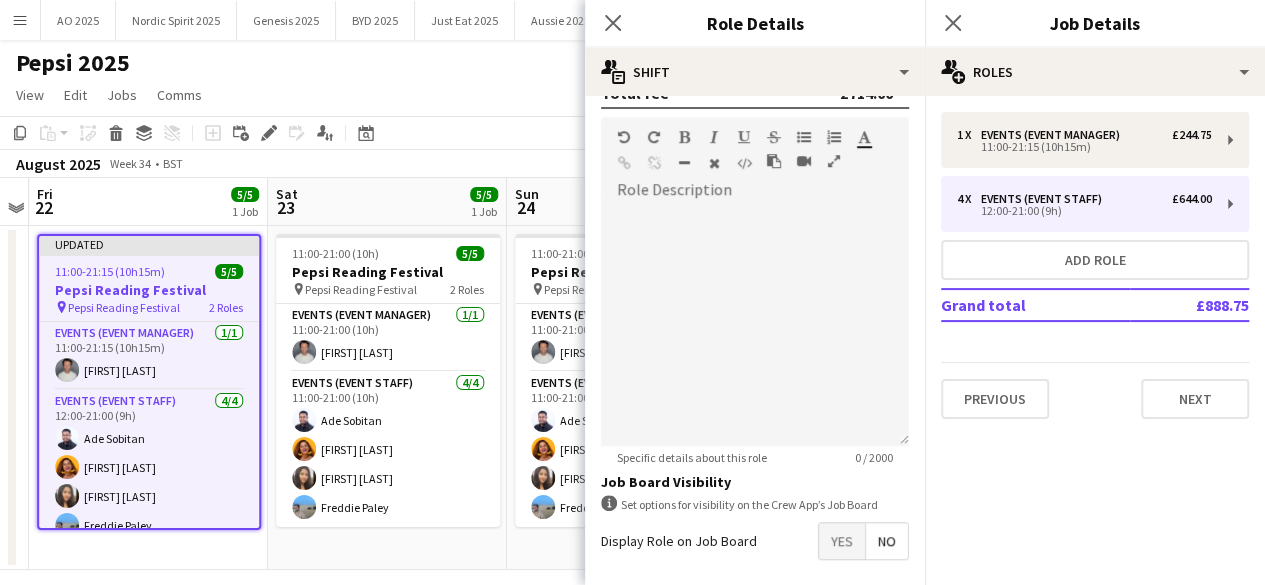 scroll, scrollTop: 666, scrollLeft: 0, axis: vertical 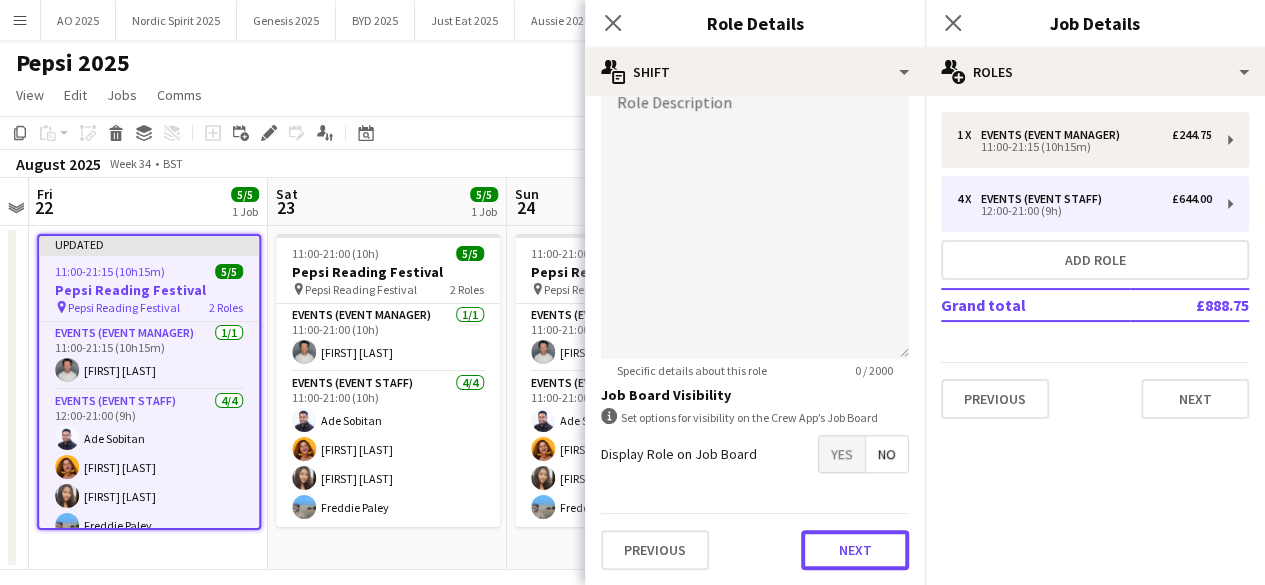 click on "Next" at bounding box center (855, 550) 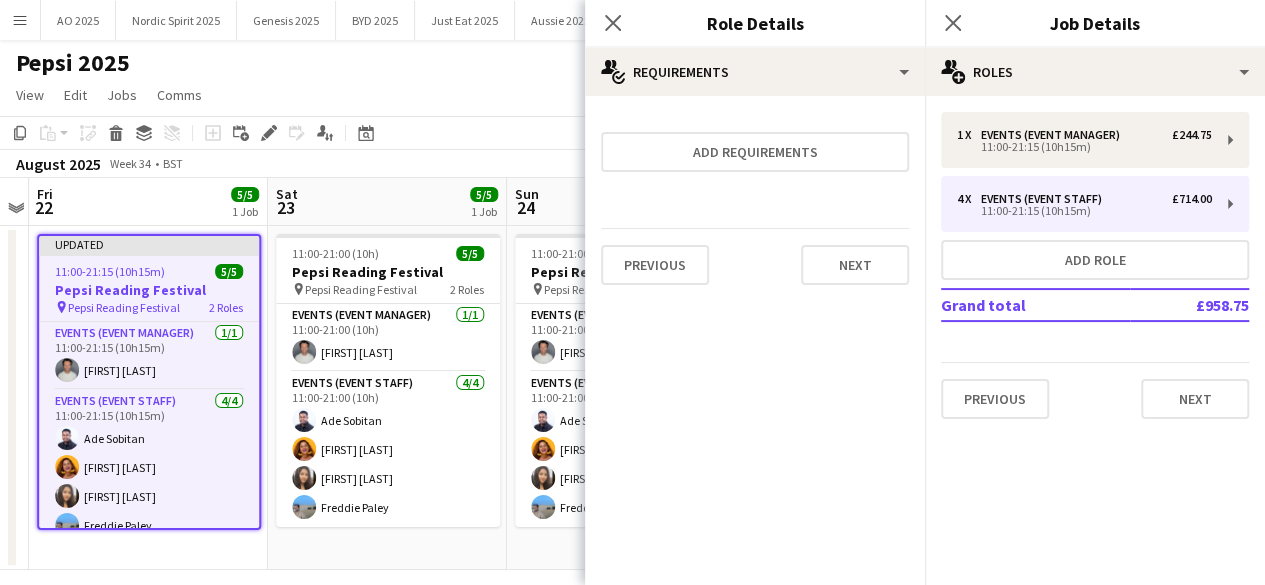 scroll, scrollTop: 0, scrollLeft: 0, axis: both 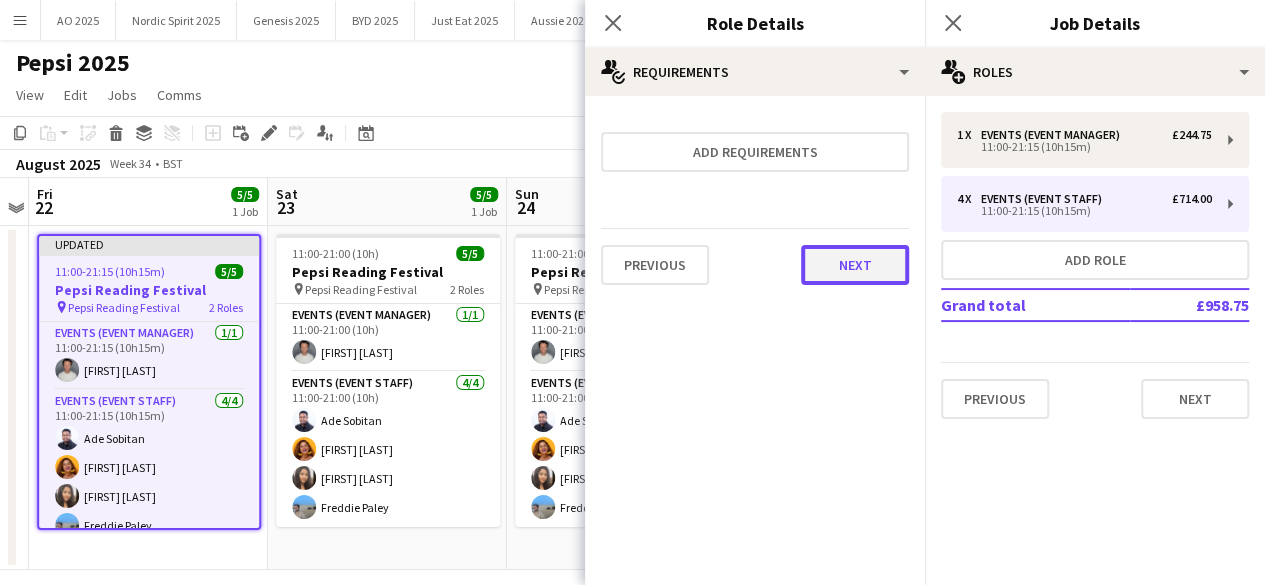click on "Next" at bounding box center (855, 265) 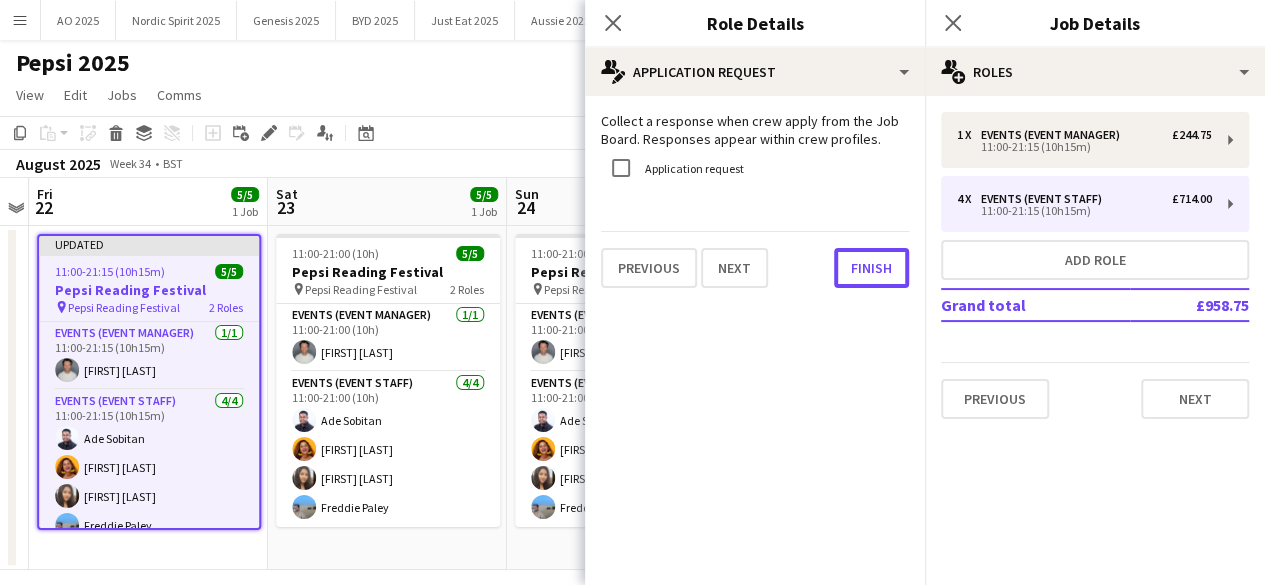 click on "Finish" at bounding box center [871, 268] 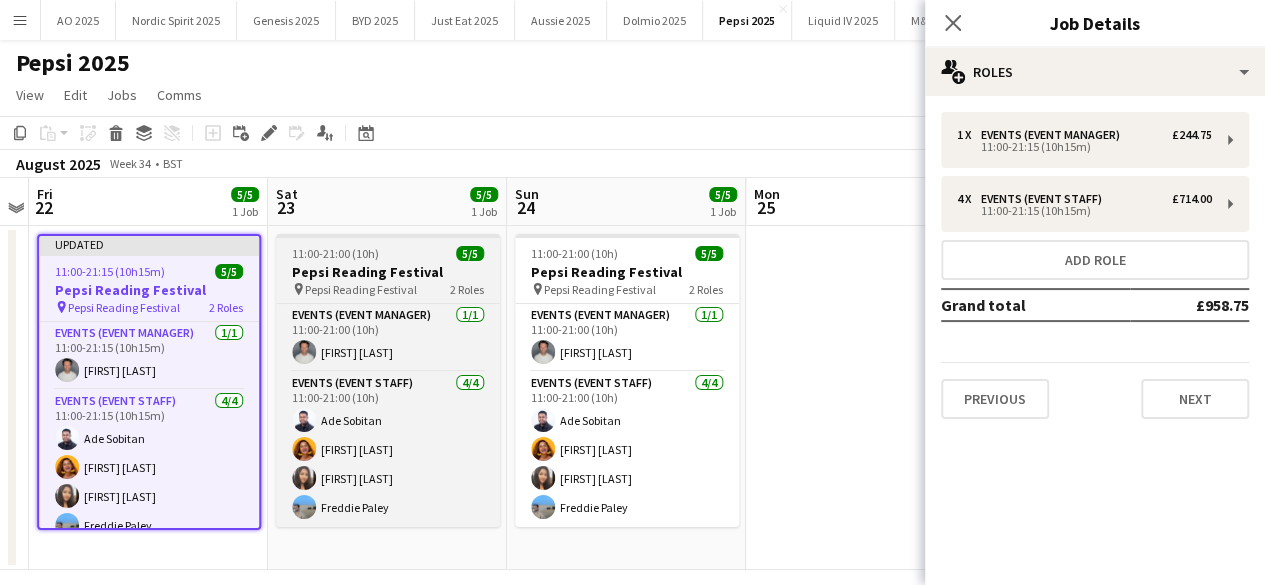 click on "11:00-21:00 (10h)    5/5" at bounding box center [388, 253] 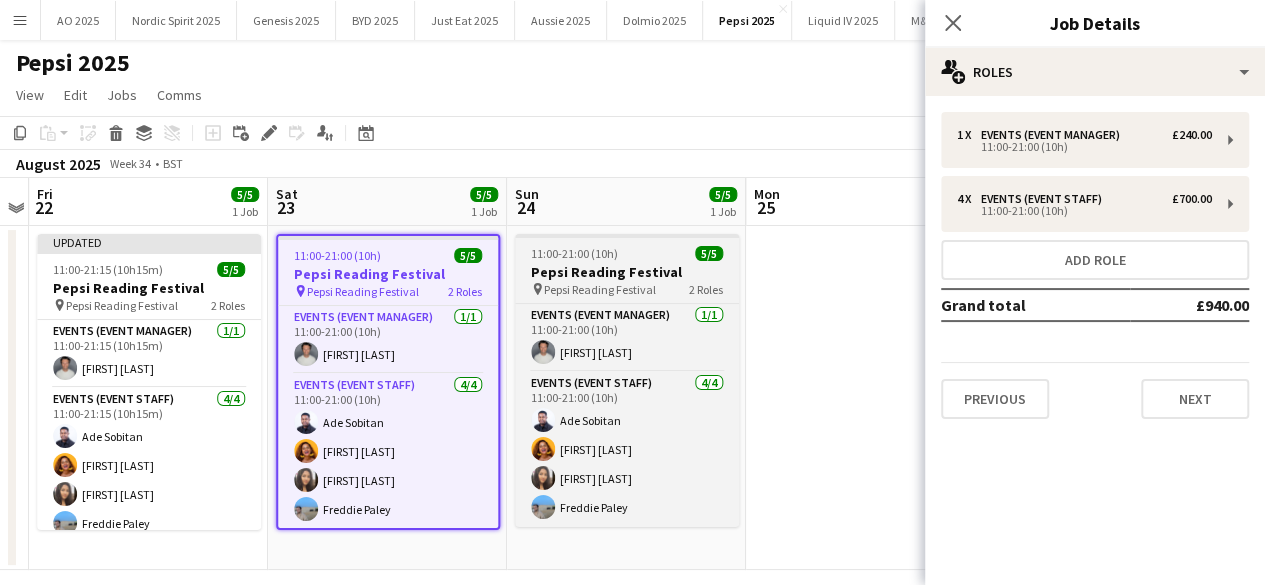click on "11:00-21:00 (10h)    5/5" at bounding box center [627, 253] 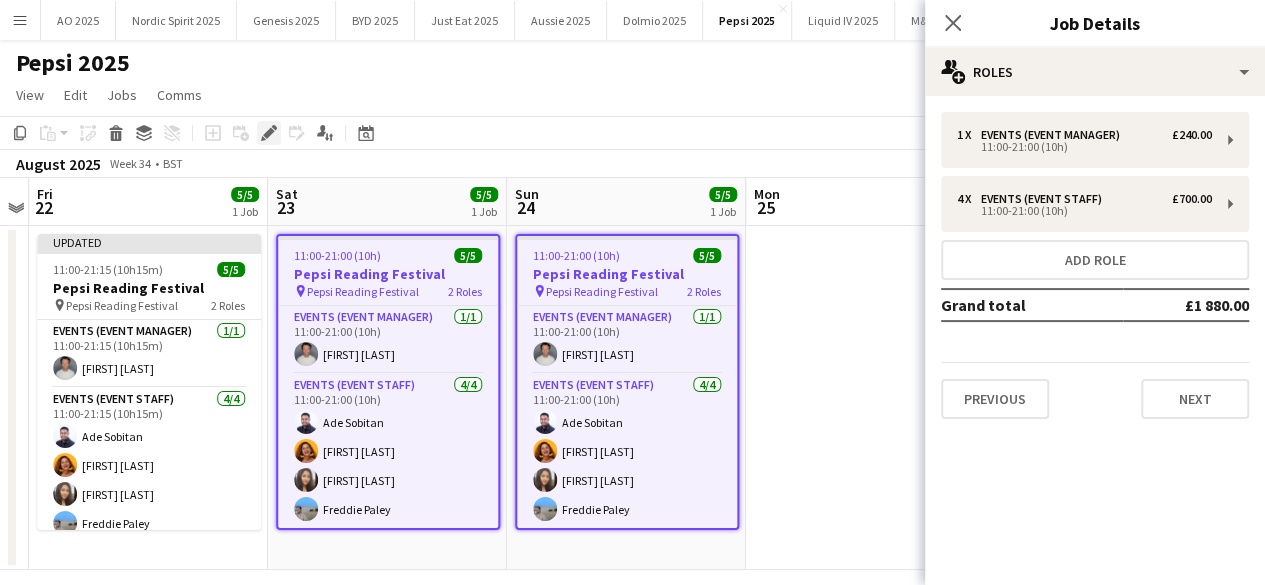 click on "Edit" at bounding box center (269, 133) 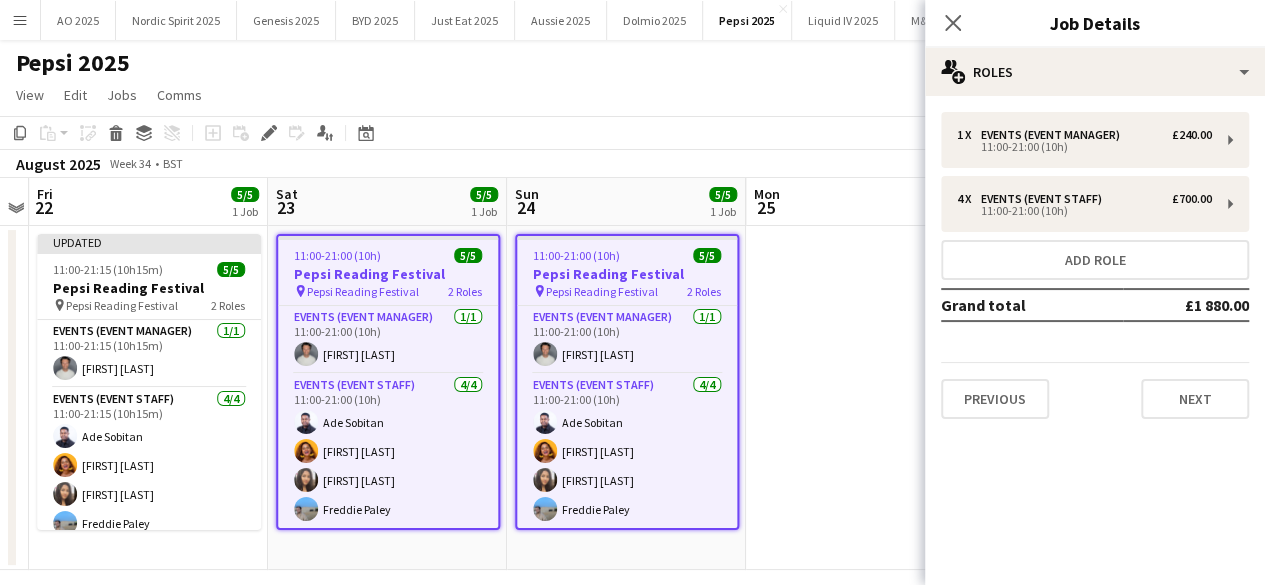 click on "1 x   Events (Event Manager)   £240.00   11:00-21:00 (10h)   4 x   Events (Event Staff)   £700.00   11:00-21:00 (10h)   Add role   Grand total   £1 880.00   Previous   Next" at bounding box center (1095, 265) 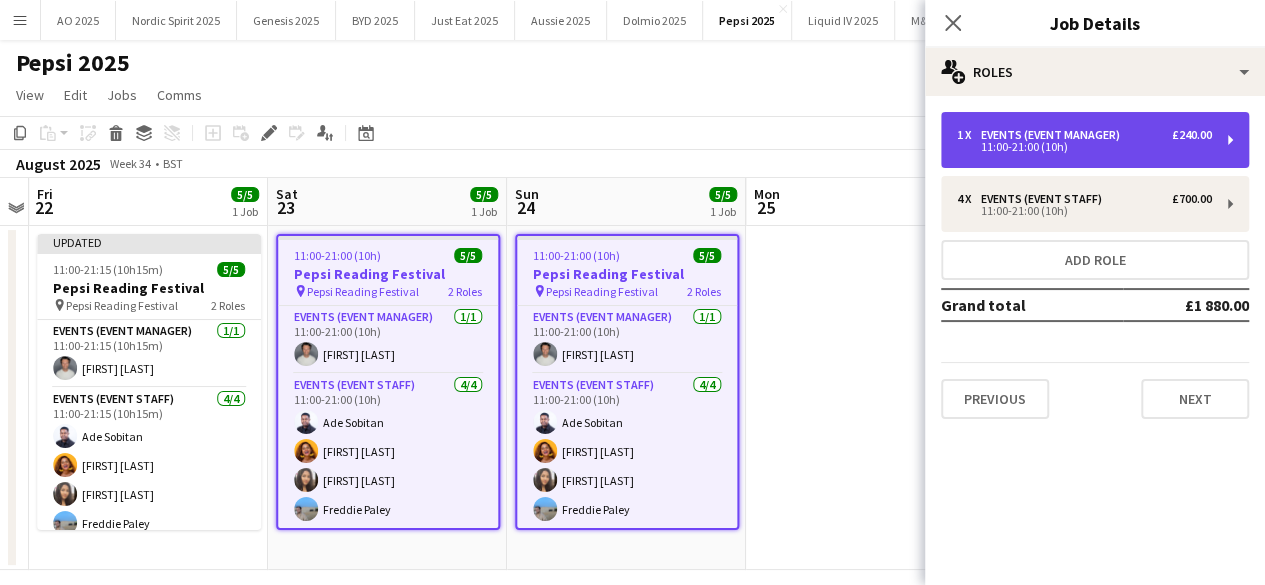 click on "1 x   Events (Event Manager)   £240.00   11:00-21:00 (10h)" at bounding box center (1095, 140) 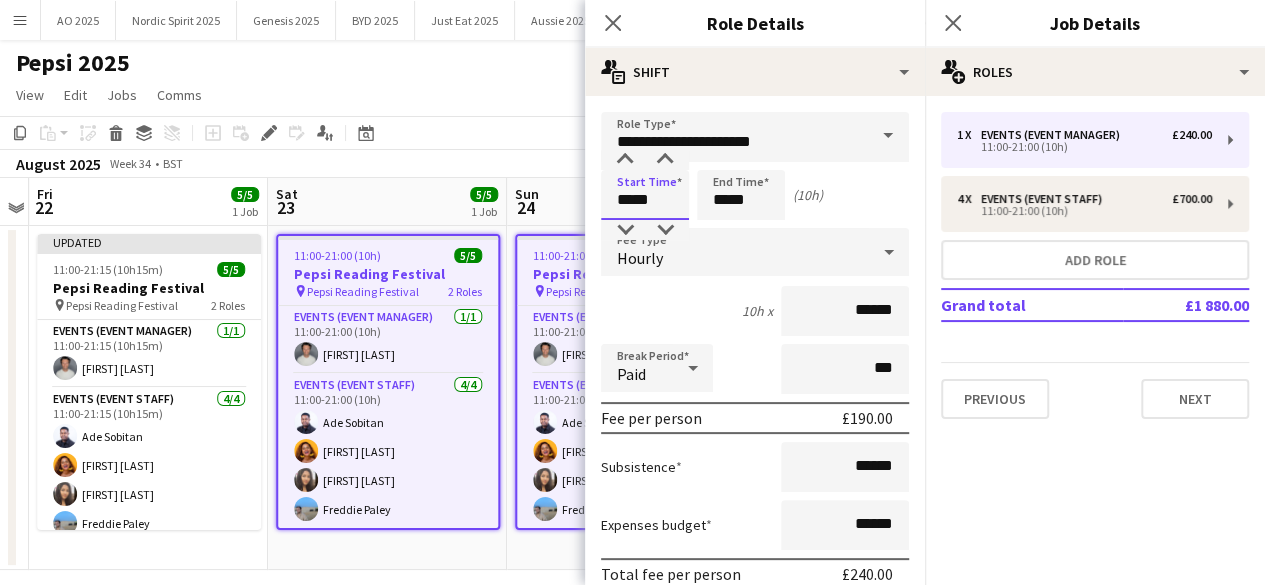 click on "*****" at bounding box center [645, 195] 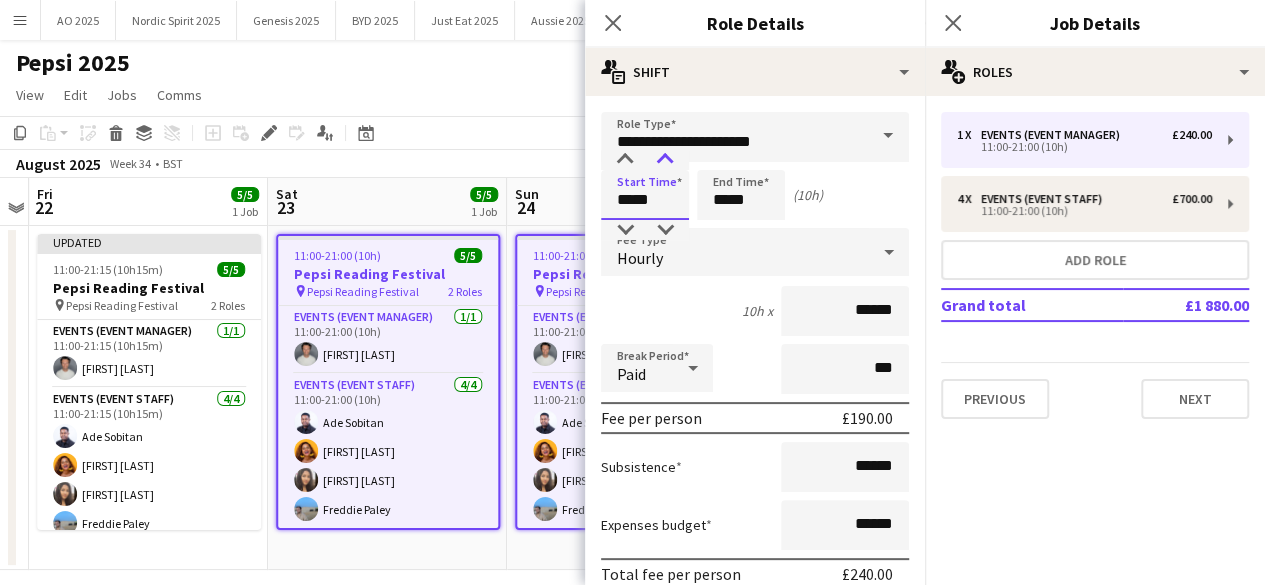 click at bounding box center [665, 160] 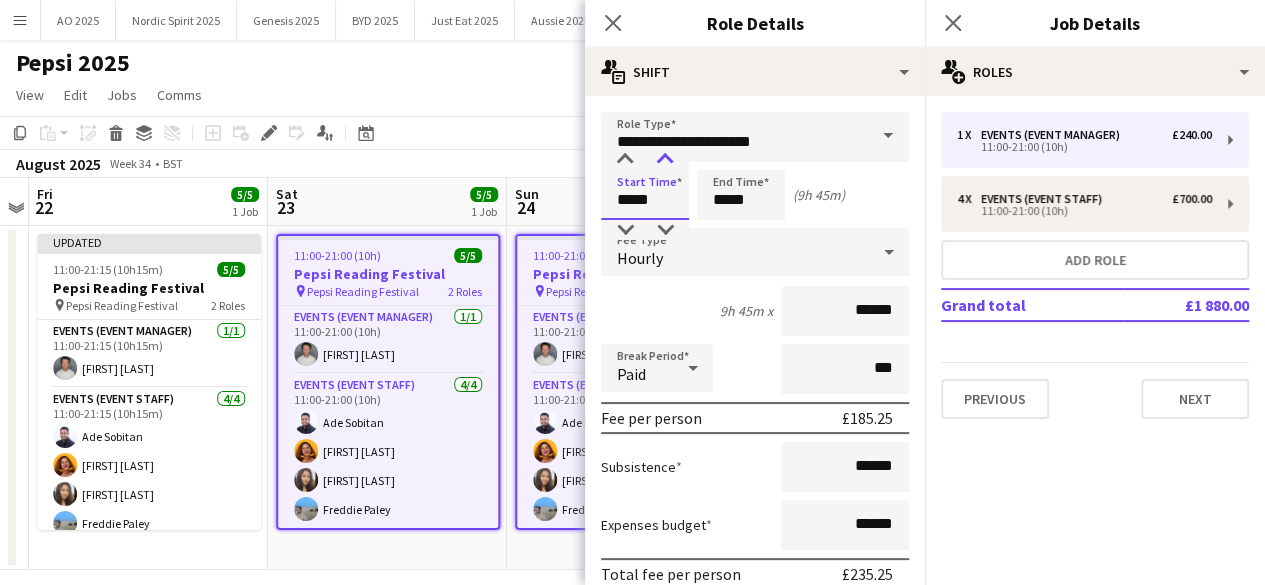 click at bounding box center [665, 160] 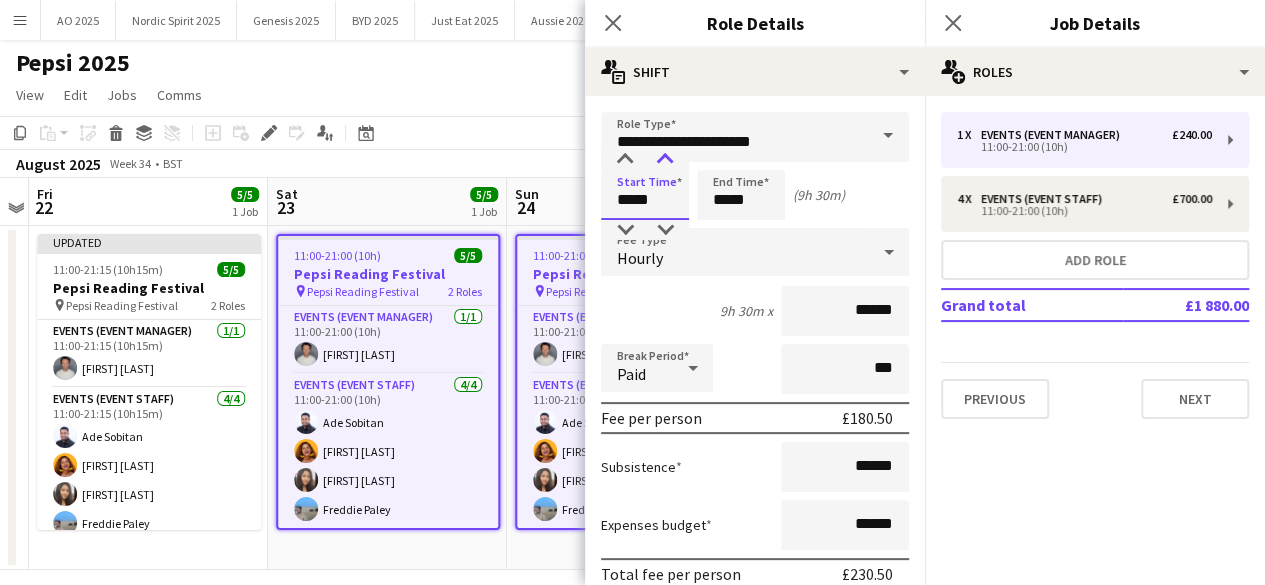 type on "*****" 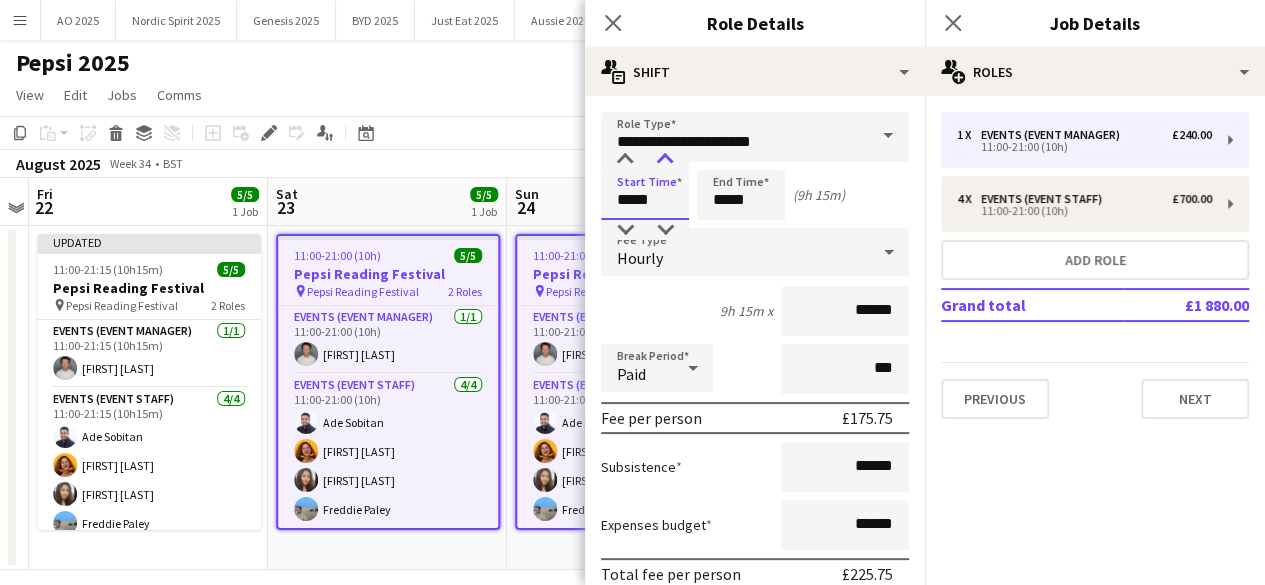 click at bounding box center (665, 160) 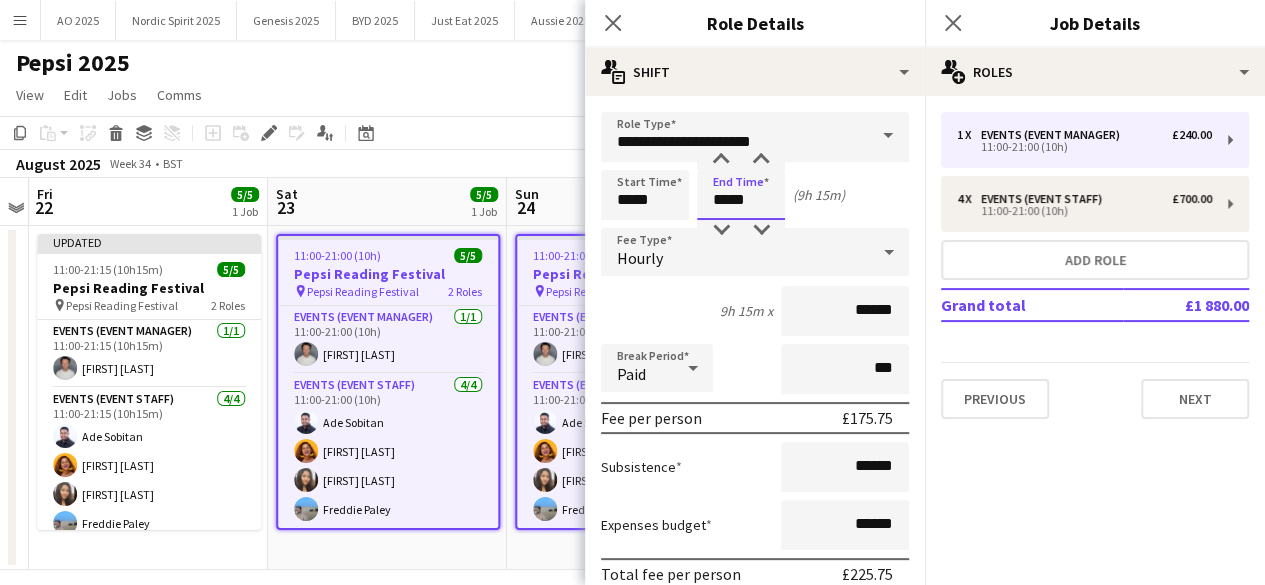 click on "*****" at bounding box center [741, 195] 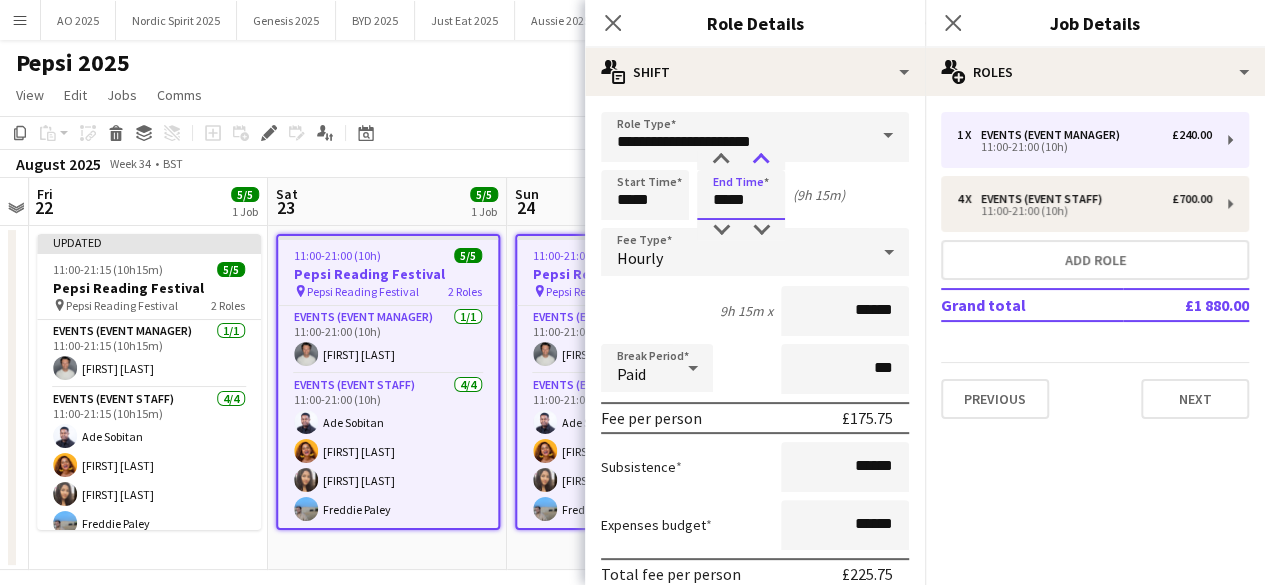 type on "*****" 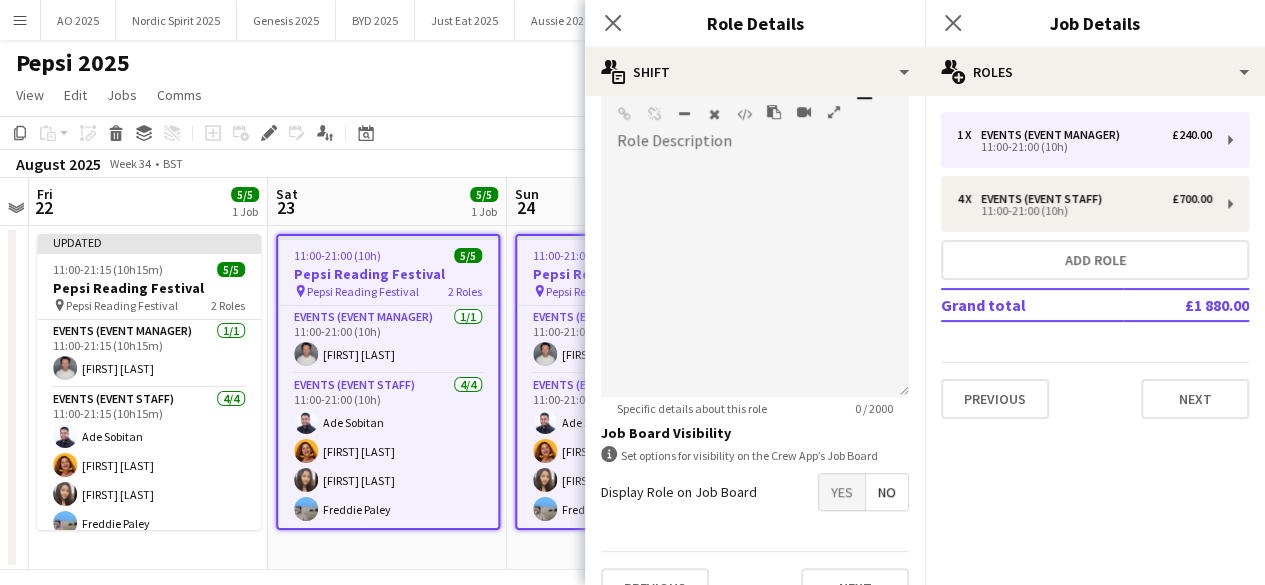 scroll, scrollTop: 635, scrollLeft: 0, axis: vertical 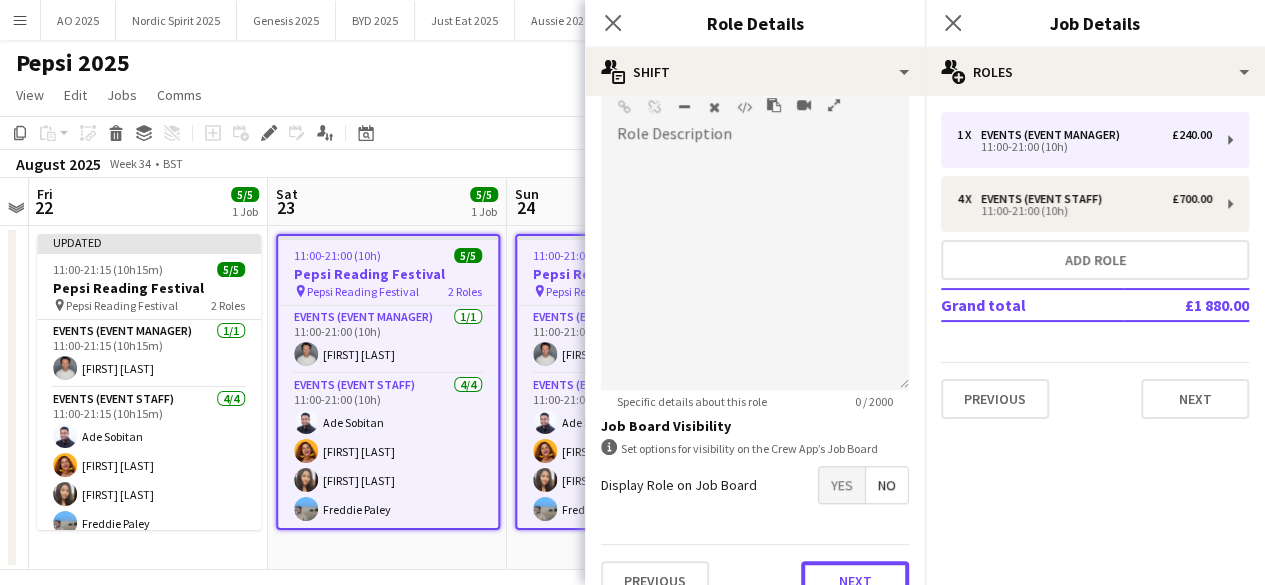 drag, startPoint x: 875, startPoint y: 570, endPoint x: 860, endPoint y: 491, distance: 80.411446 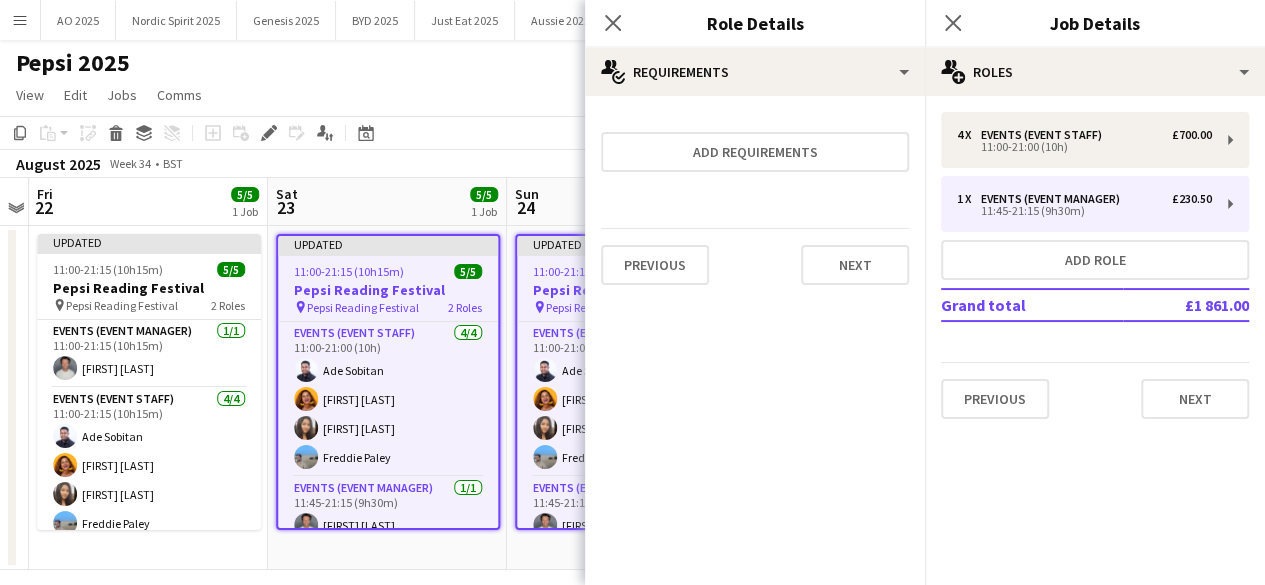 scroll, scrollTop: 0, scrollLeft: 0, axis: both 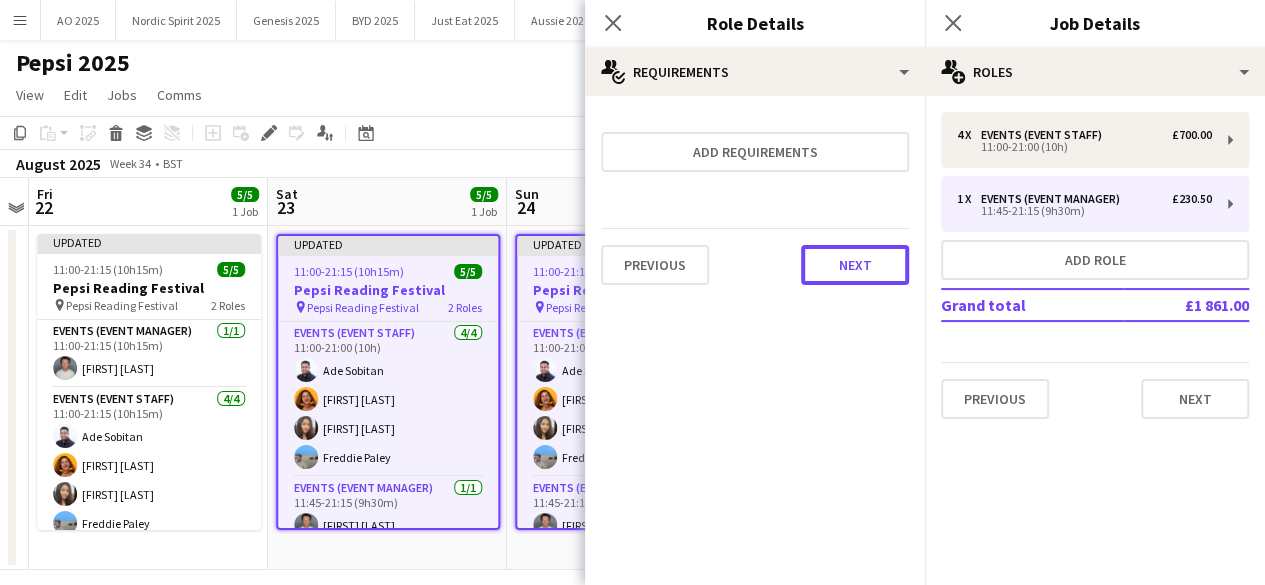 click on "Next" at bounding box center (855, 265) 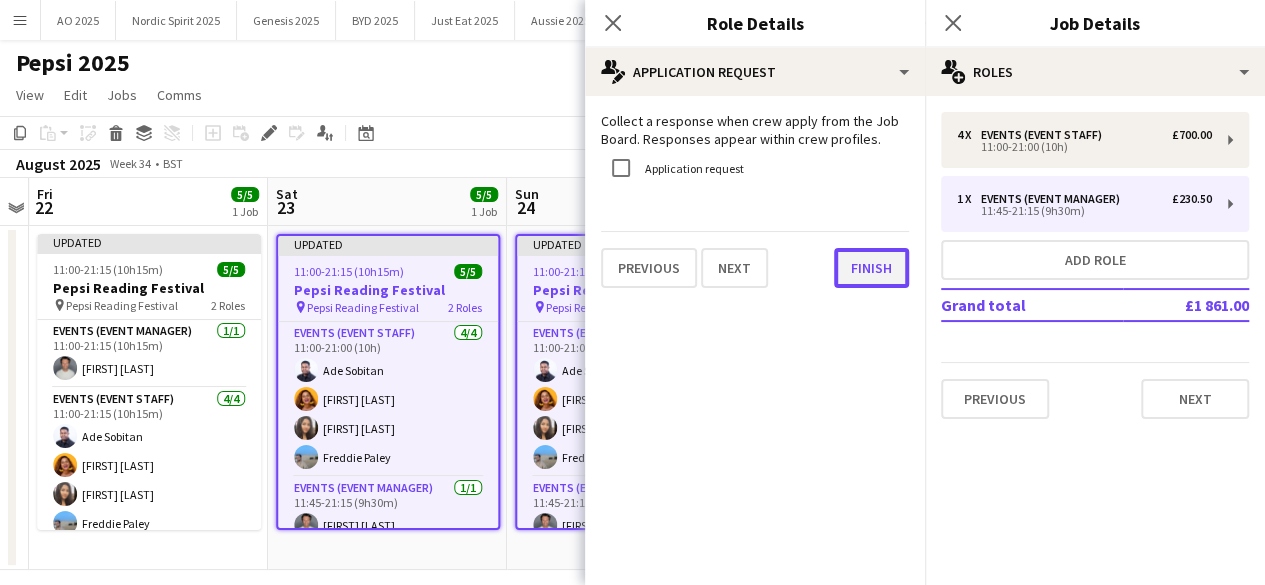 click on "Finish" at bounding box center [871, 268] 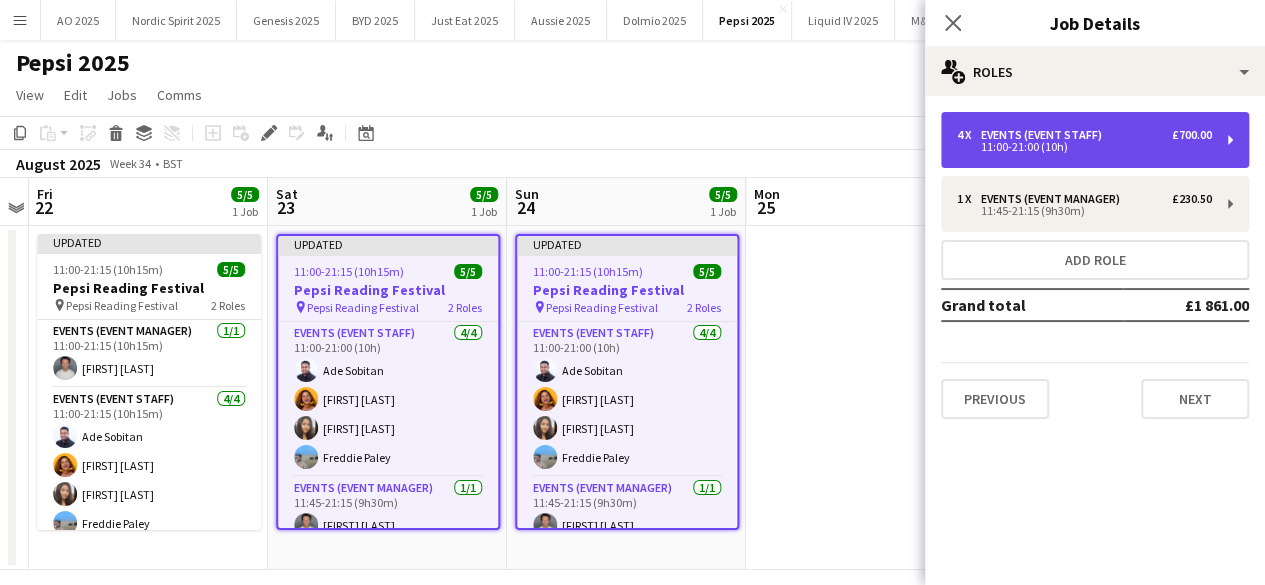 click on "Events (Event Staff)" at bounding box center [1045, 135] 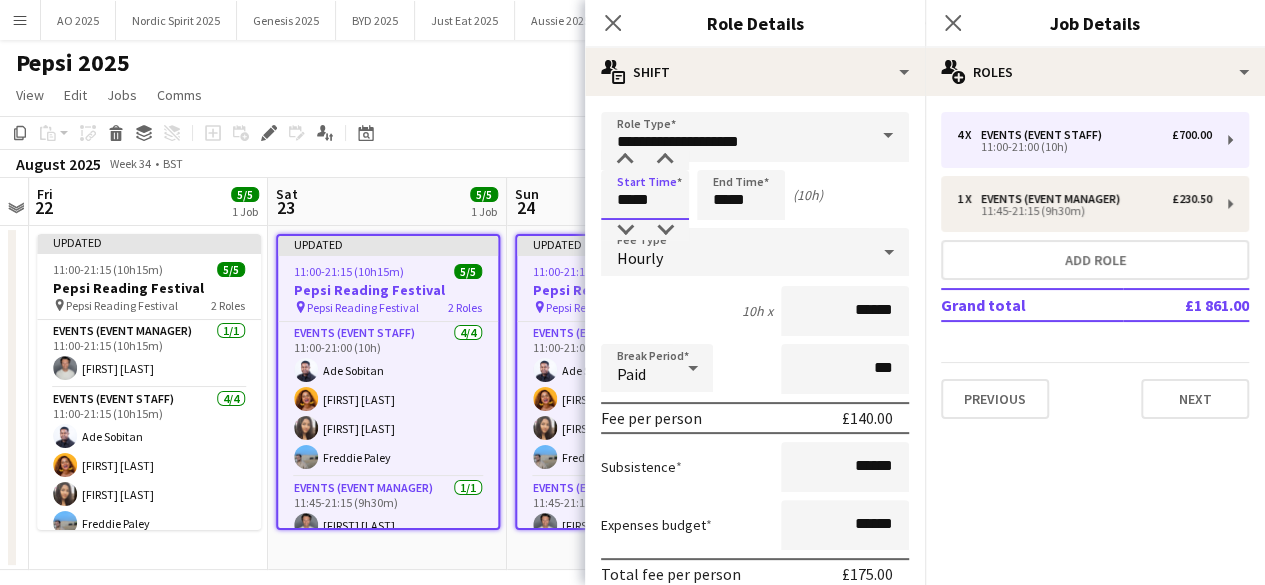 click on "*****" at bounding box center [645, 195] 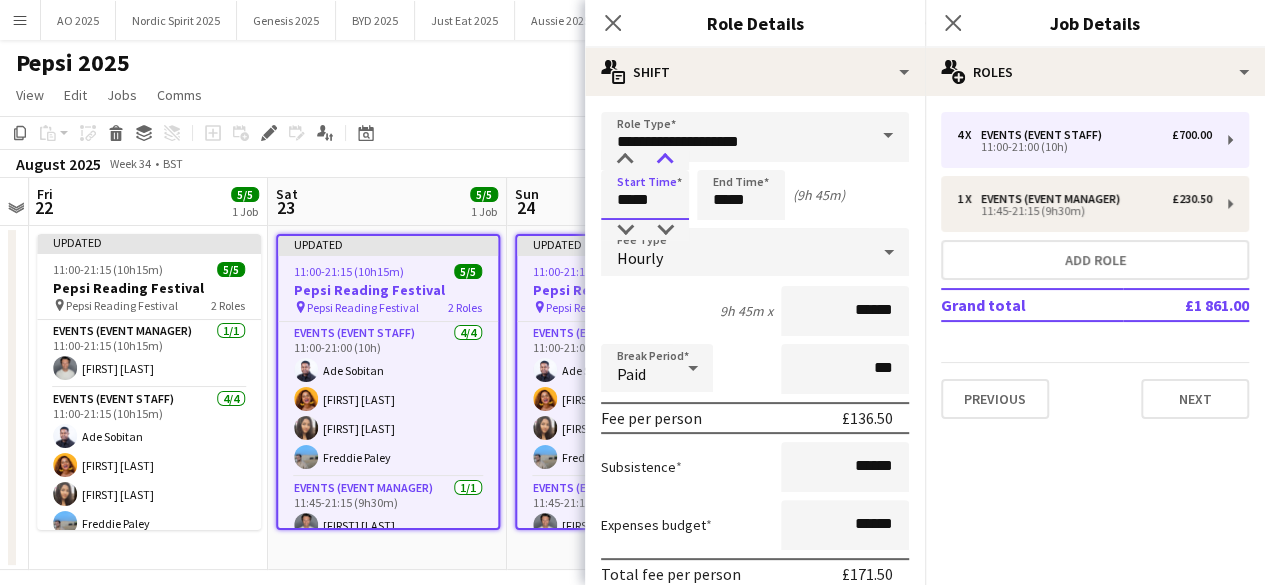 click at bounding box center [665, 160] 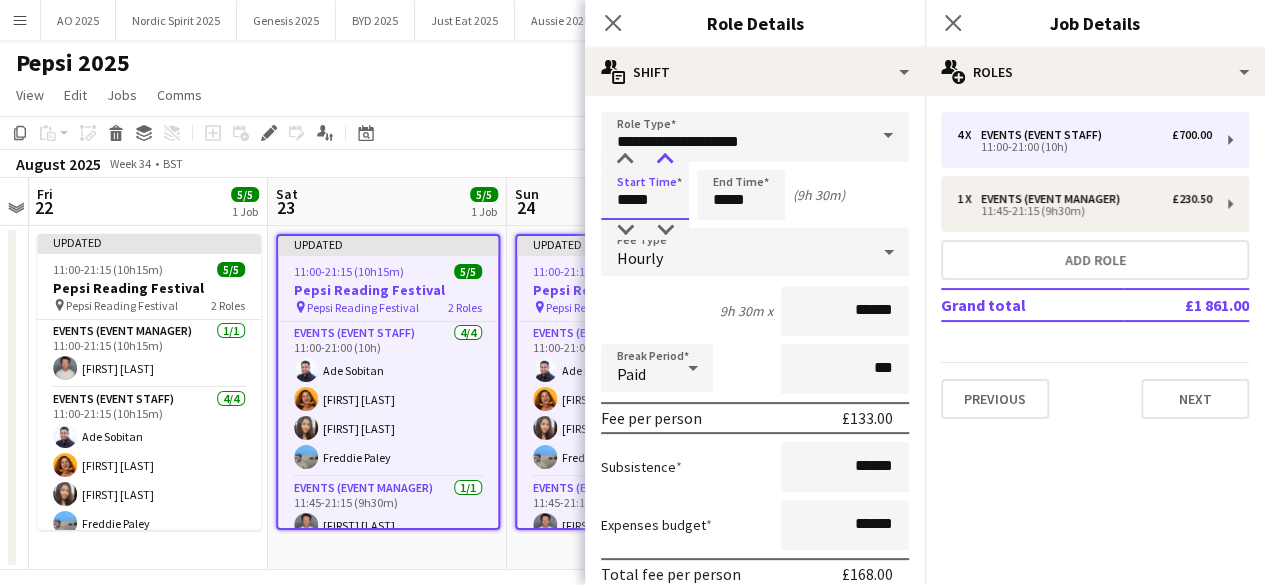 type on "*****" 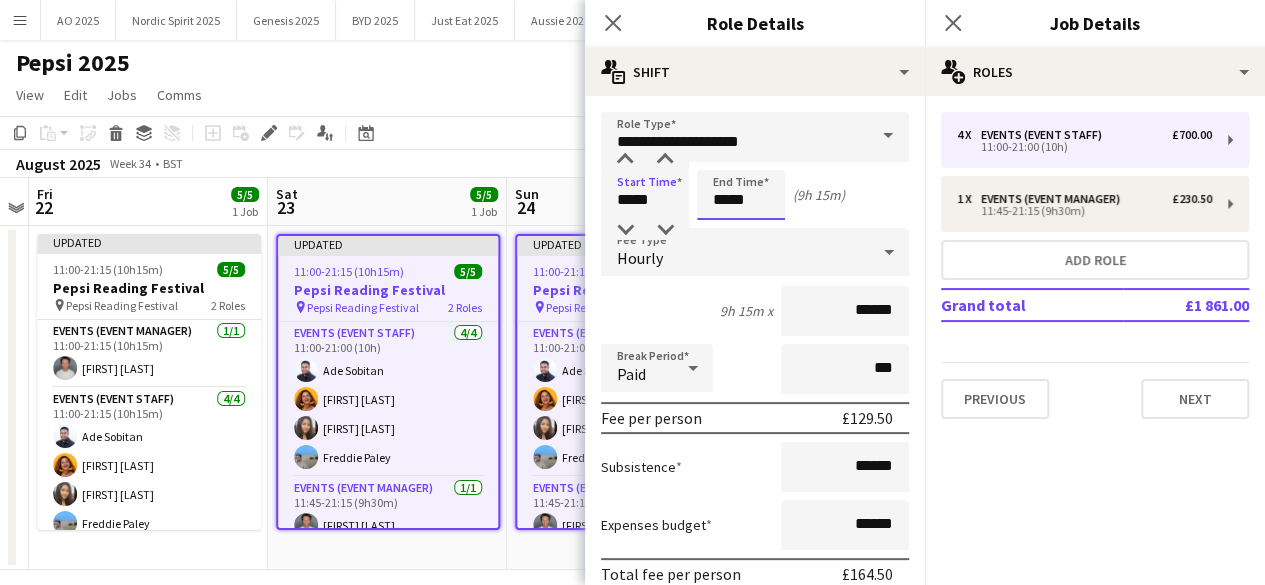 click on "*****" at bounding box center (741, 195) 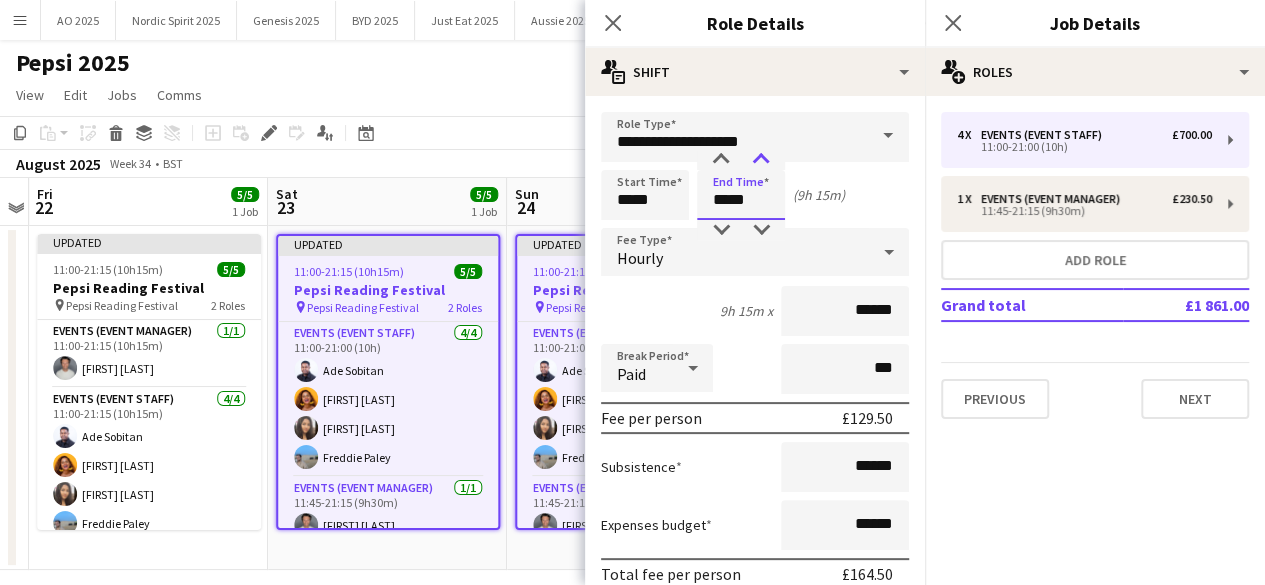 type on "*****" 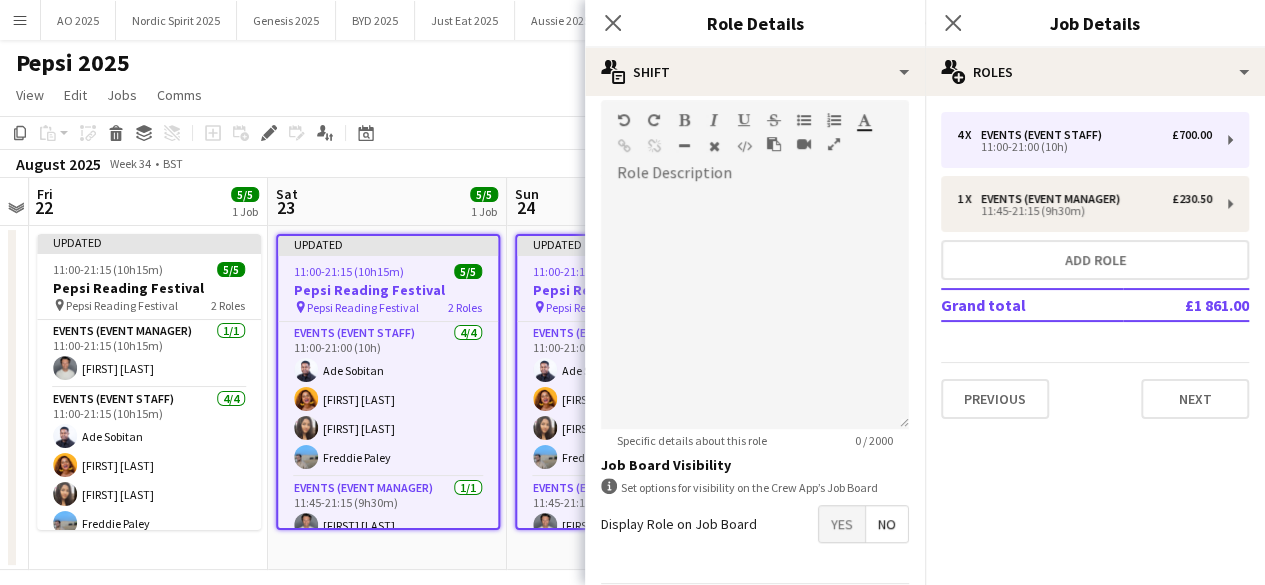 scroll, scrollTop: 666, scrollLeft: 0, axis: vertical 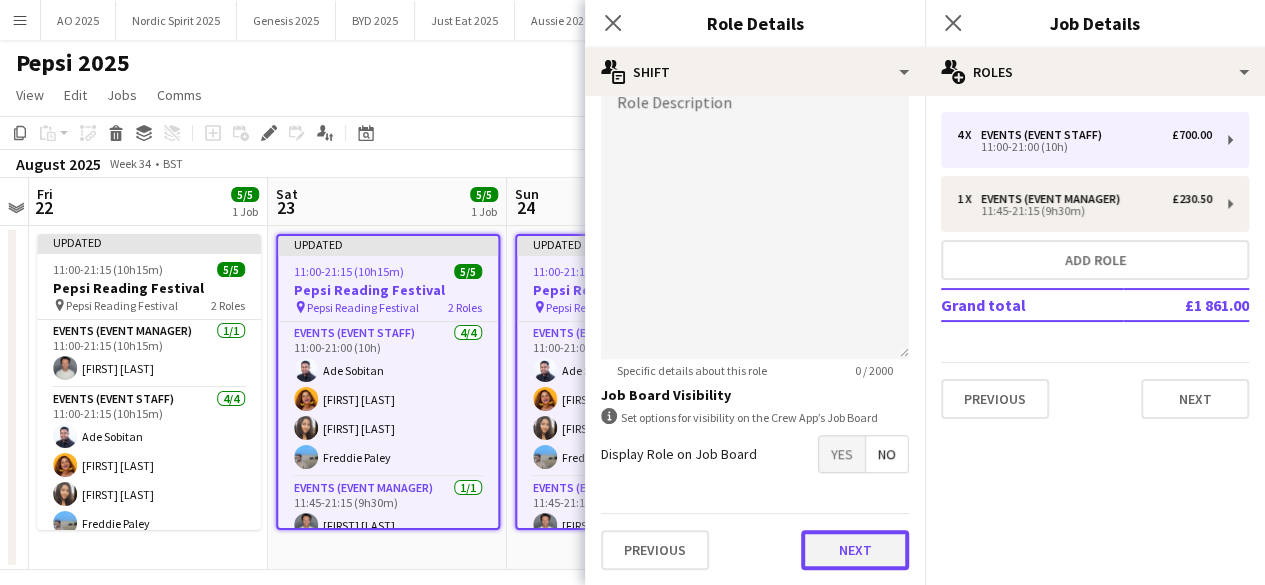 click on "Next" at bounding box center (855, 550) 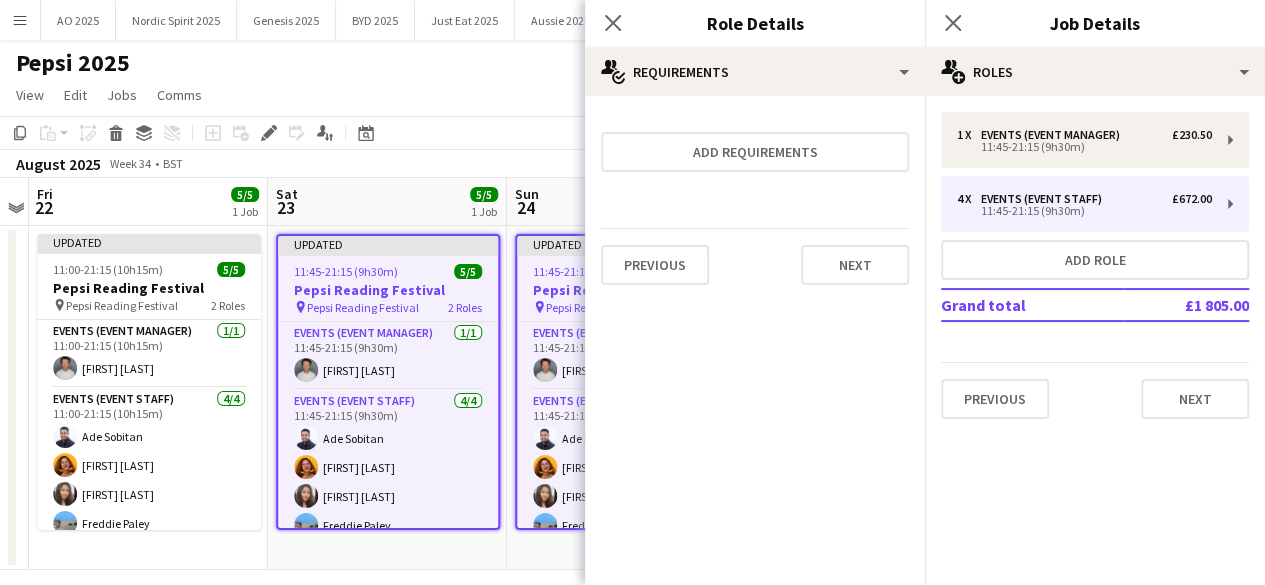 scroll, scrollTop: 0, scrollLeft: 0, axis: both 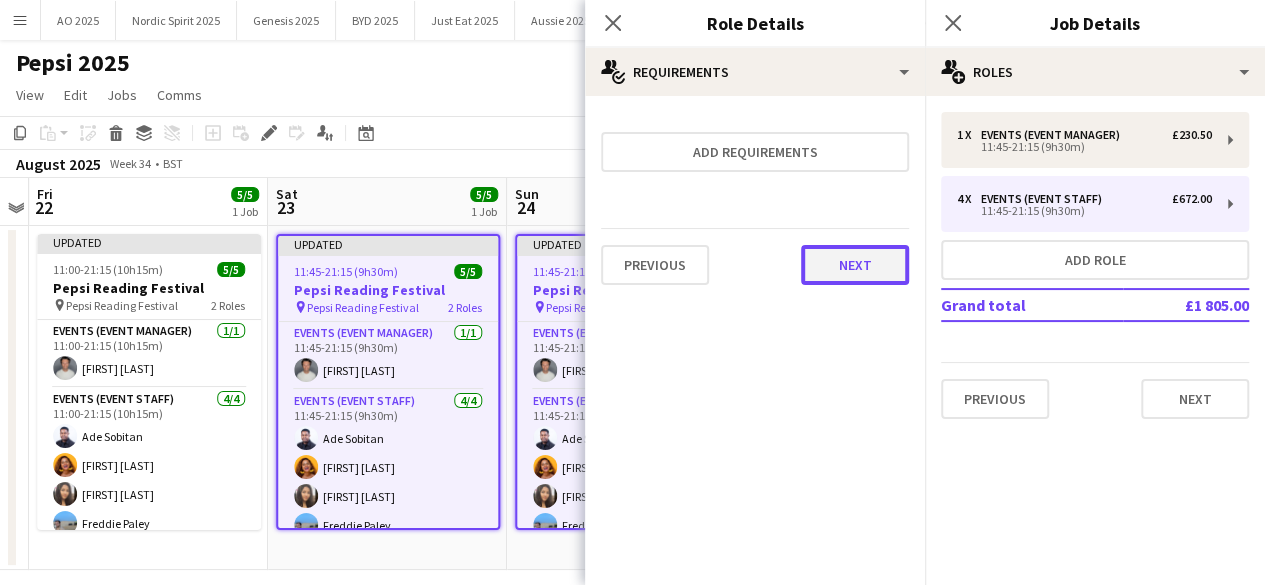click on "Next" at bounding box center (855, 265) 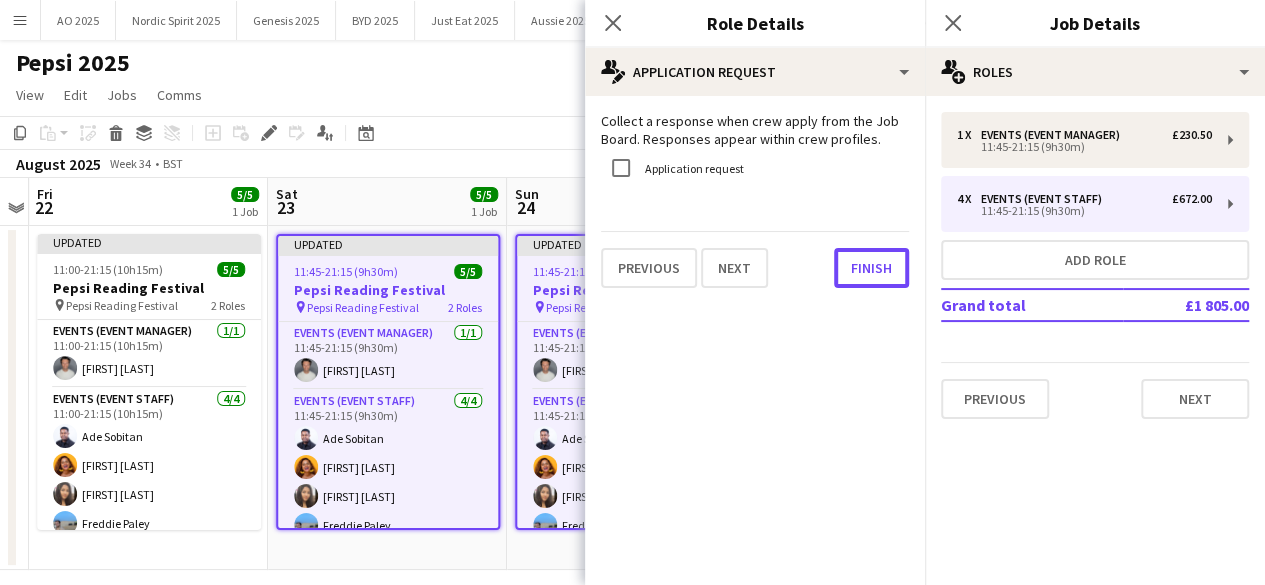 click on "Finish" at bounding box center (871, 268) 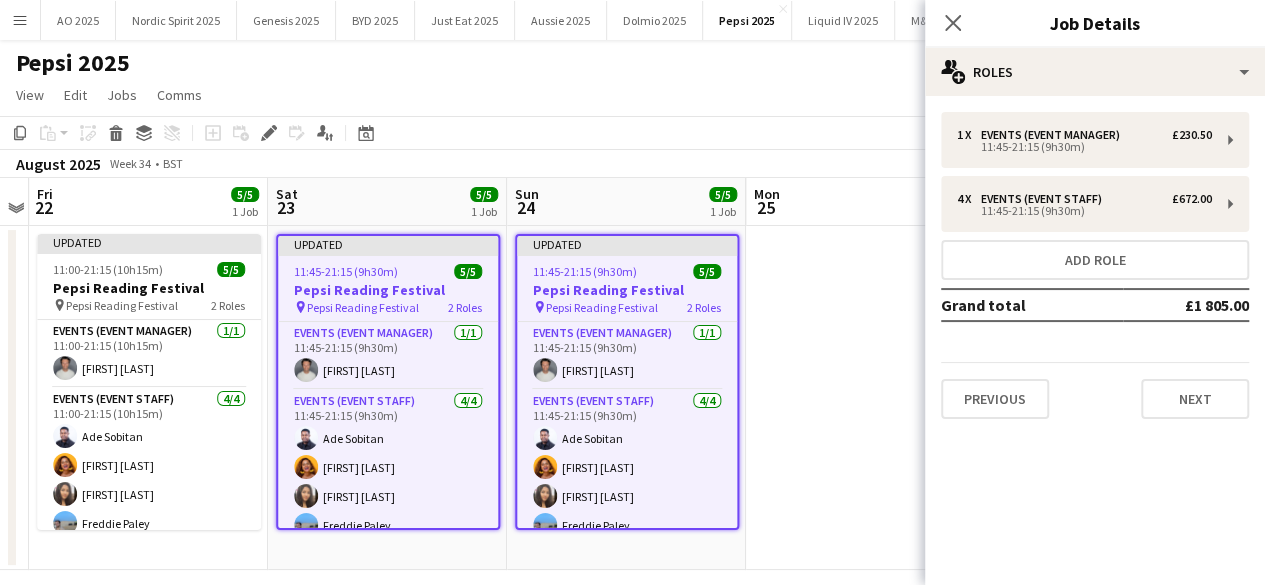 click at bounding box center [865, 398] 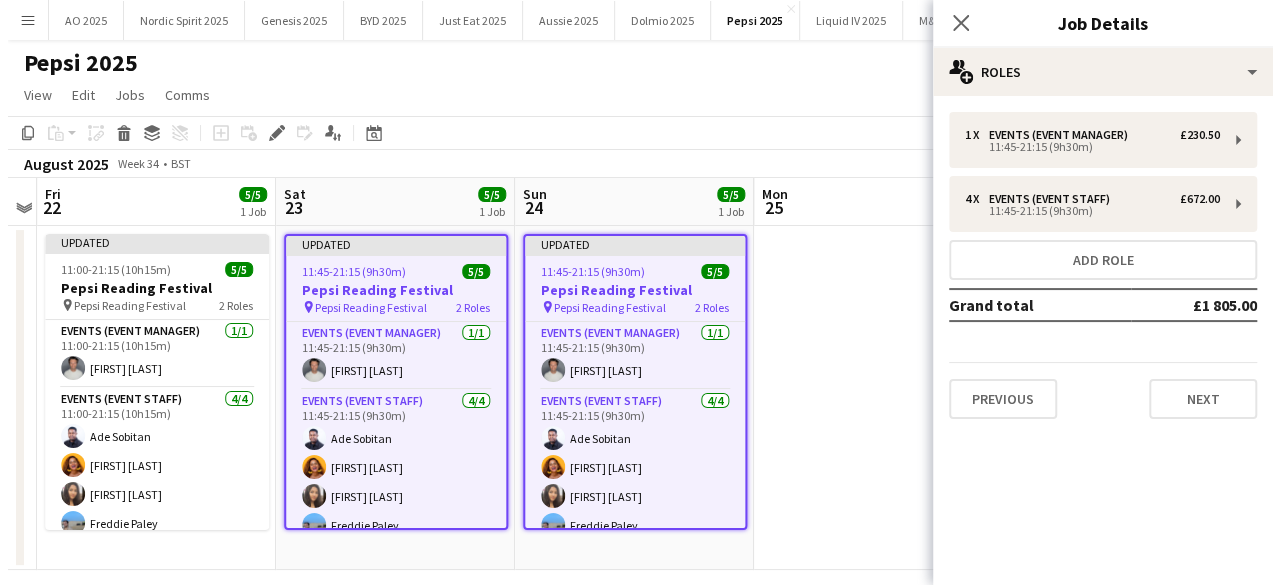 scroll, scrollTop: 0, scrollLeft: 689, axis: horizontal 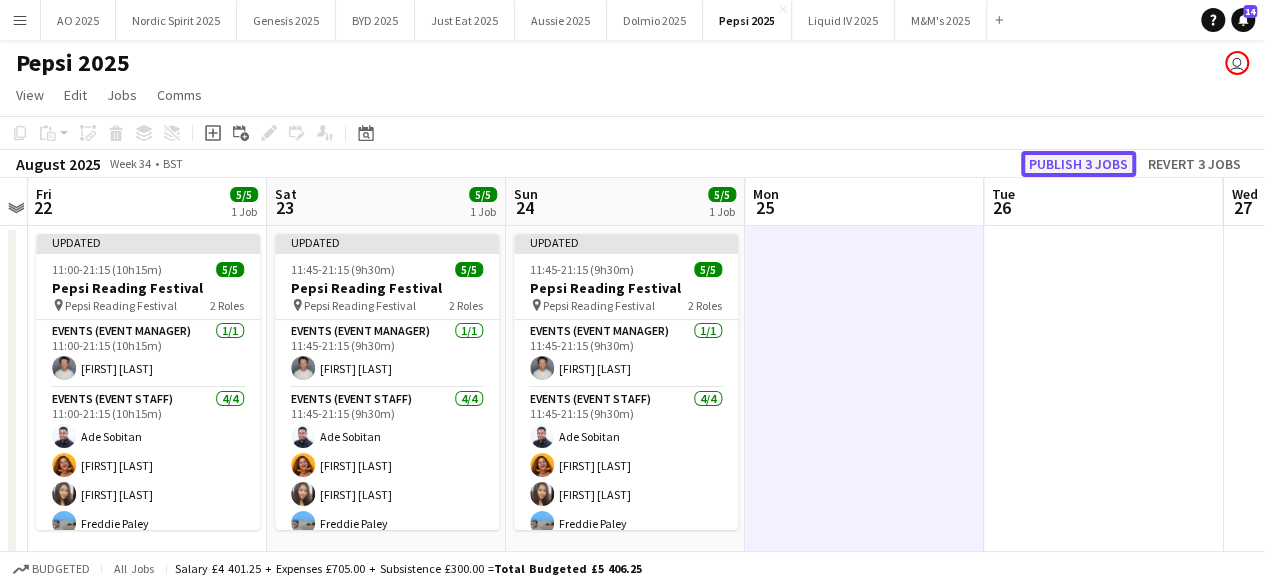 click on "Publish 3 jobs" 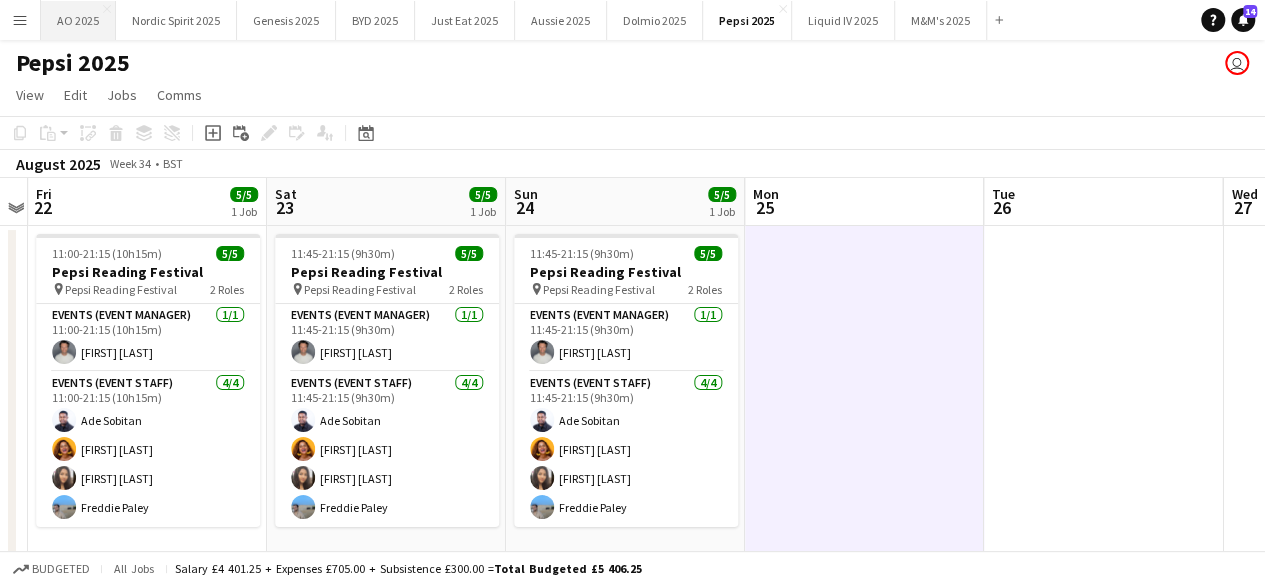 click on "AO 2025
Close" at bounding box center (78, 20) 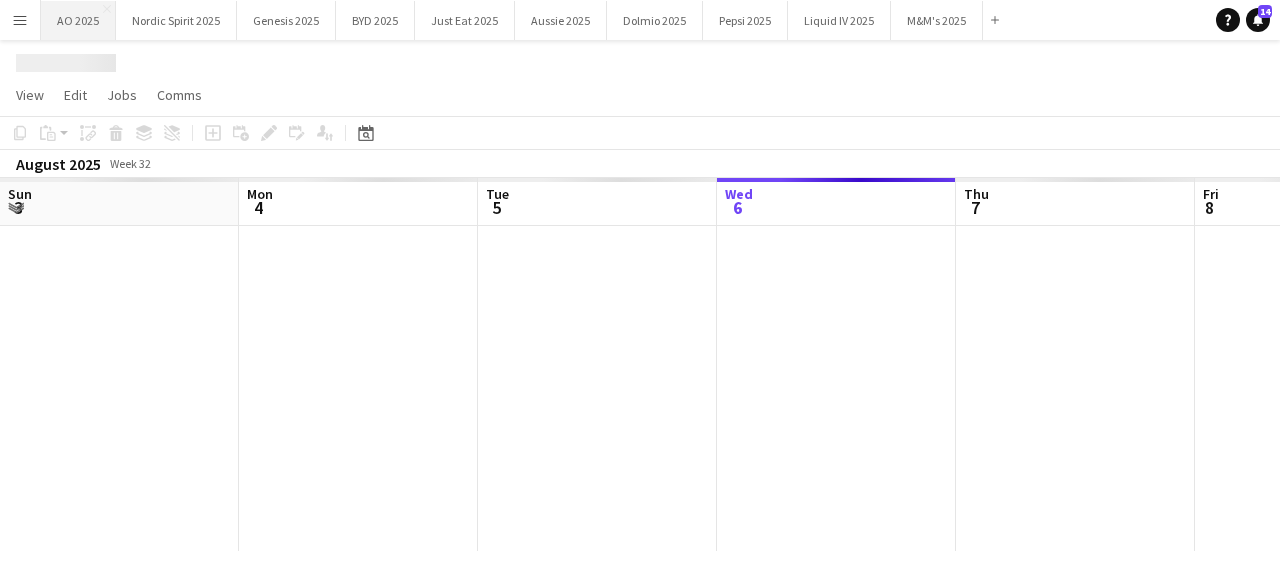 scroll, scrollTop: 0, scrollLeft: 478, axis: horizontal 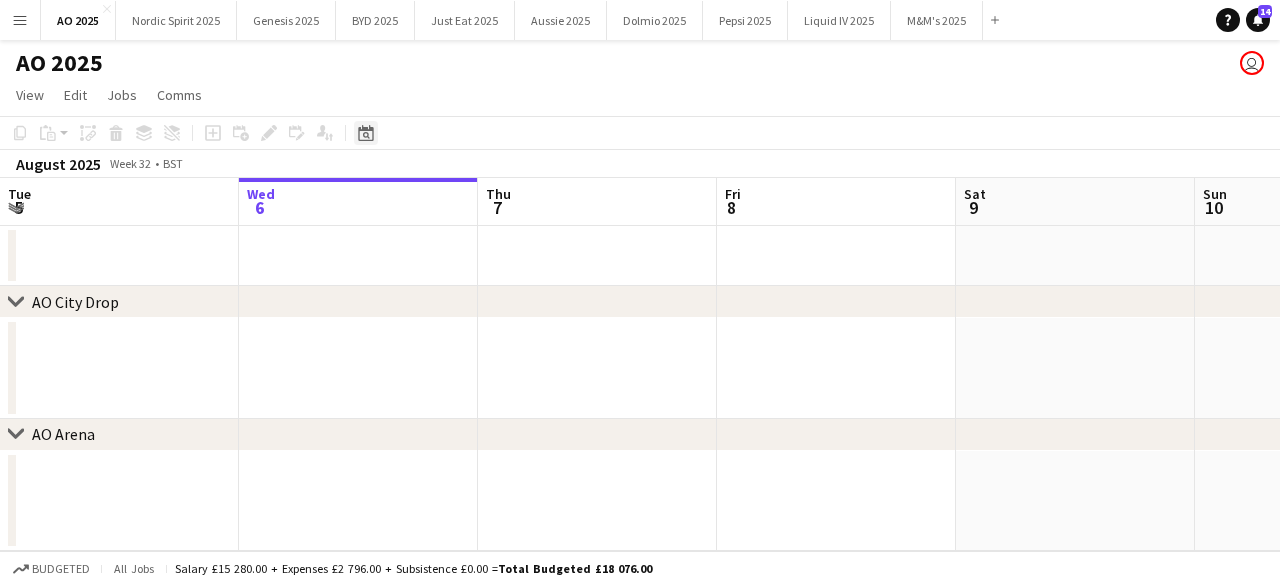click on "Date picker" 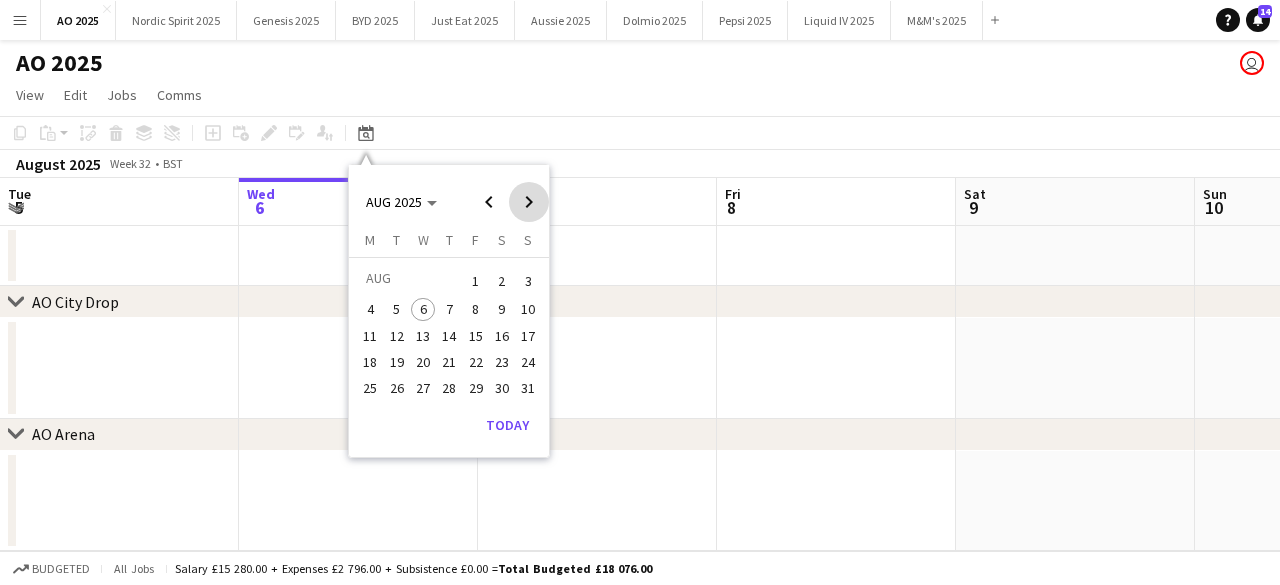 click at bounding box center (529, 202) 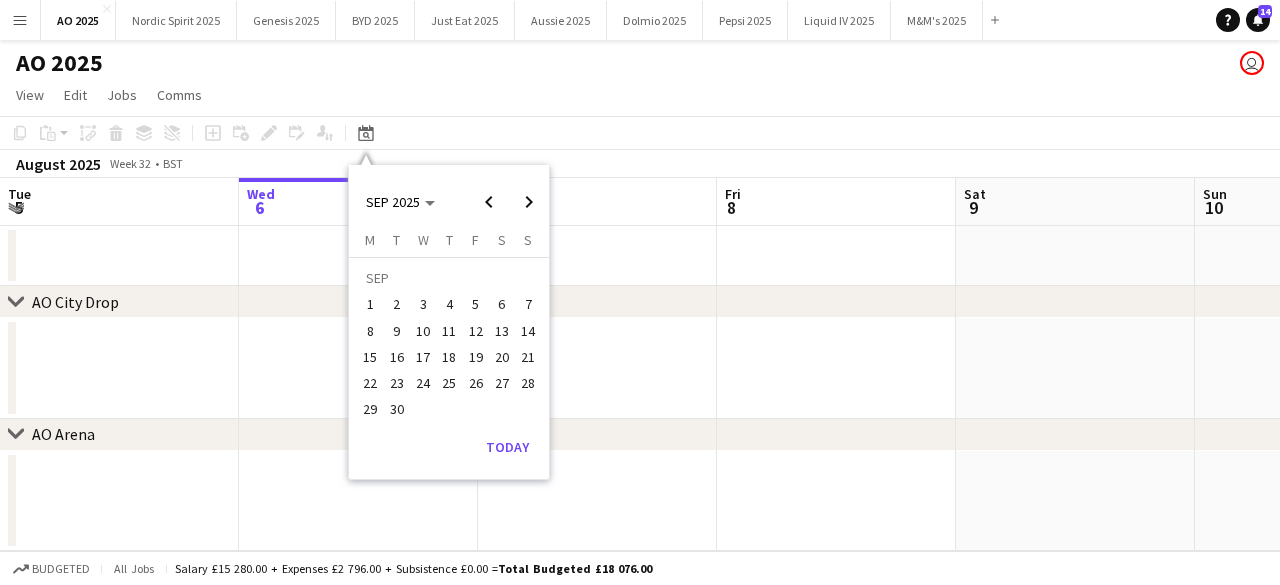 click on "19" at bounding box center [476, 357] 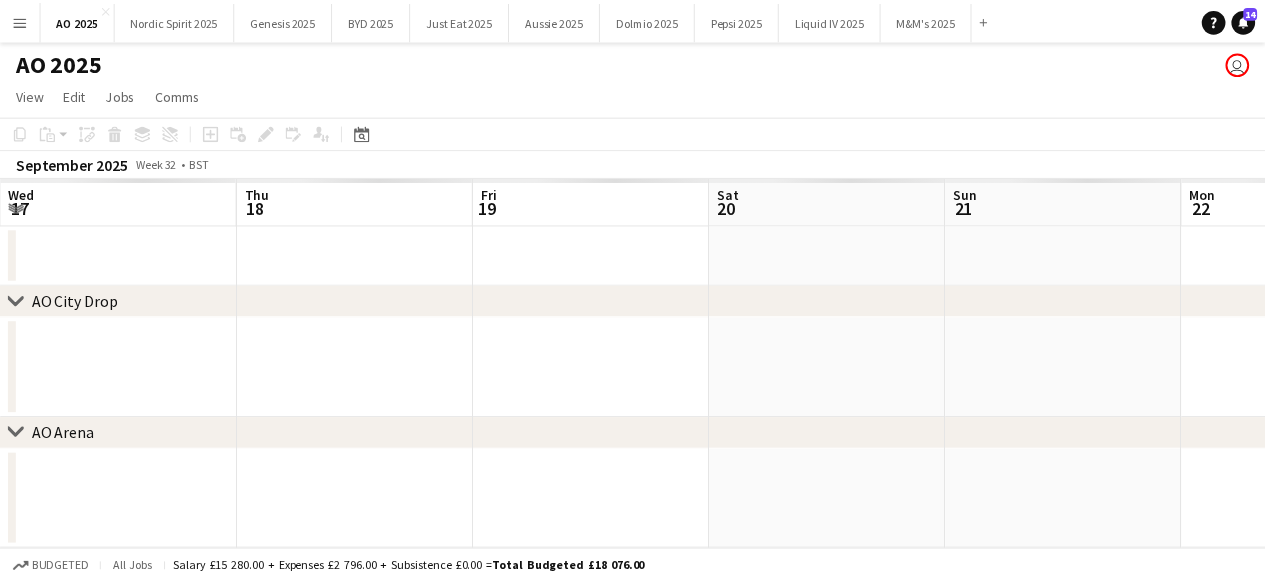 scroll, scrollTop: 0, scrollLeft: 688, axis: horizontal 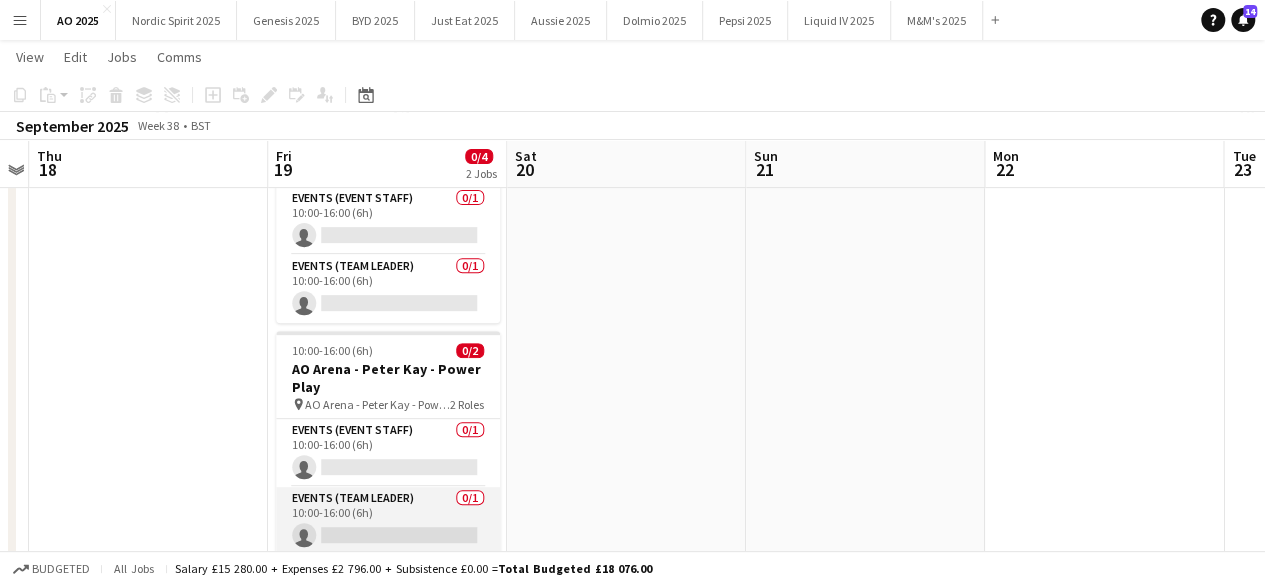 click on "Events (Team Leader)   0/1   10:00-16:00 (6h)
single-neutral-actions" at bounding box center [388, 521] 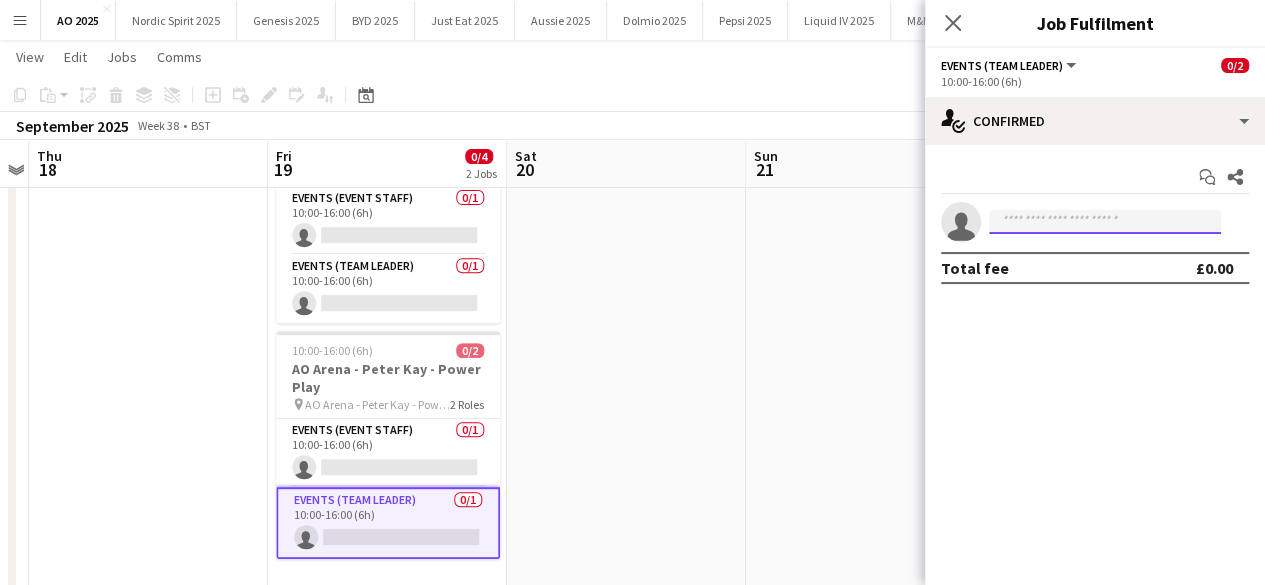 click at bounding box center [1105, 222] 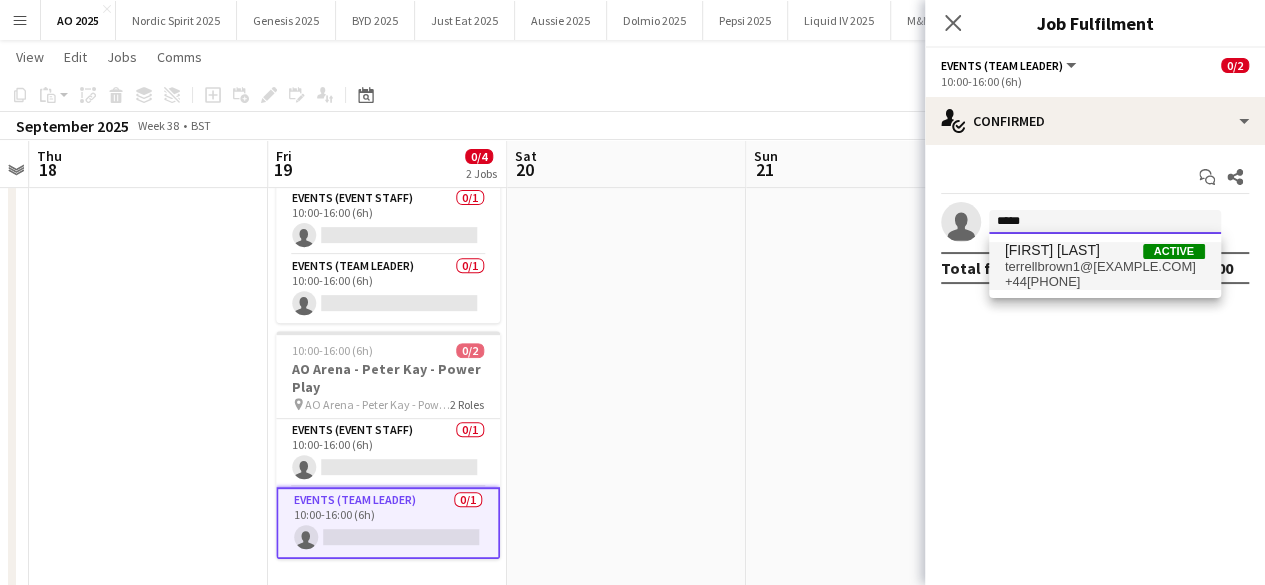 type on "*****" 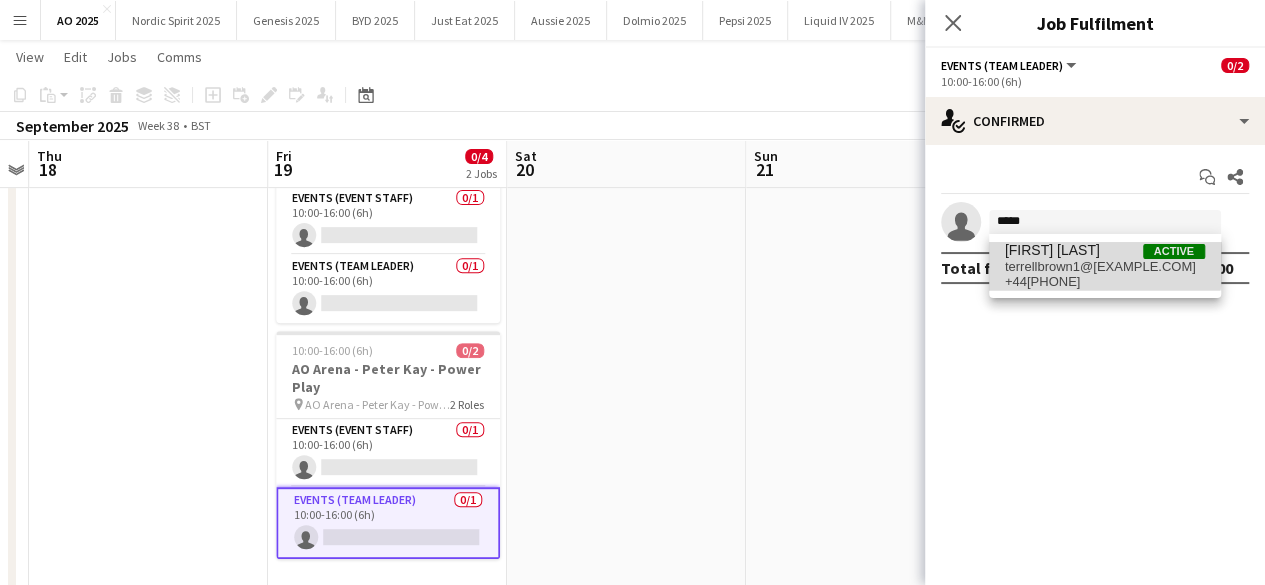 click on "[FIRST] [LAST]" at bounding box center (1052, 250) 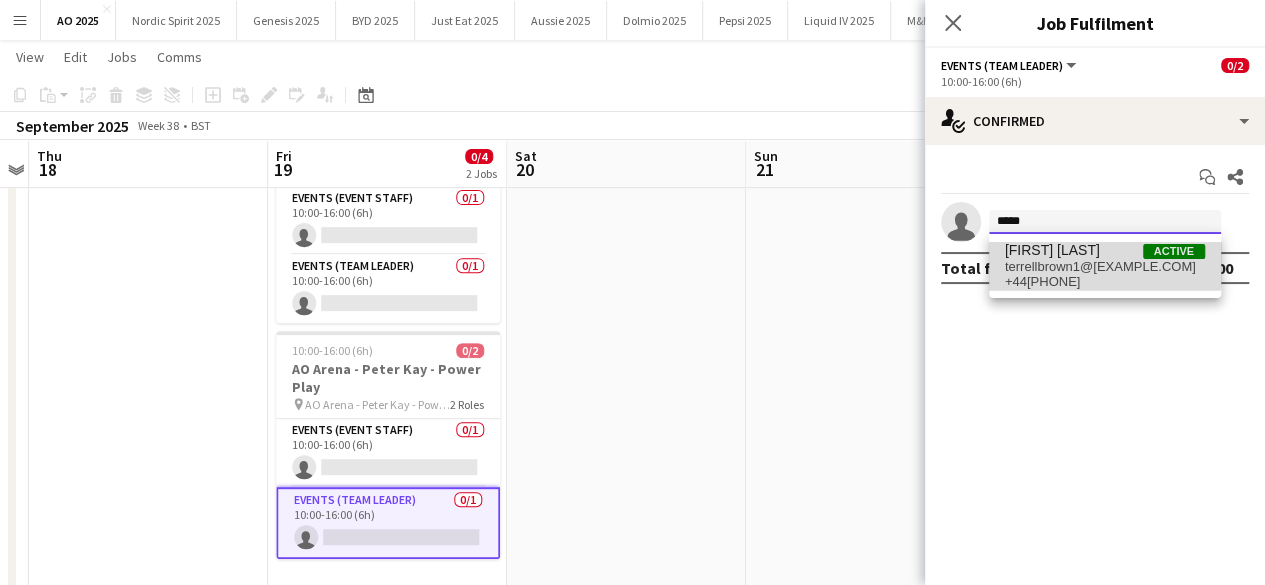 type 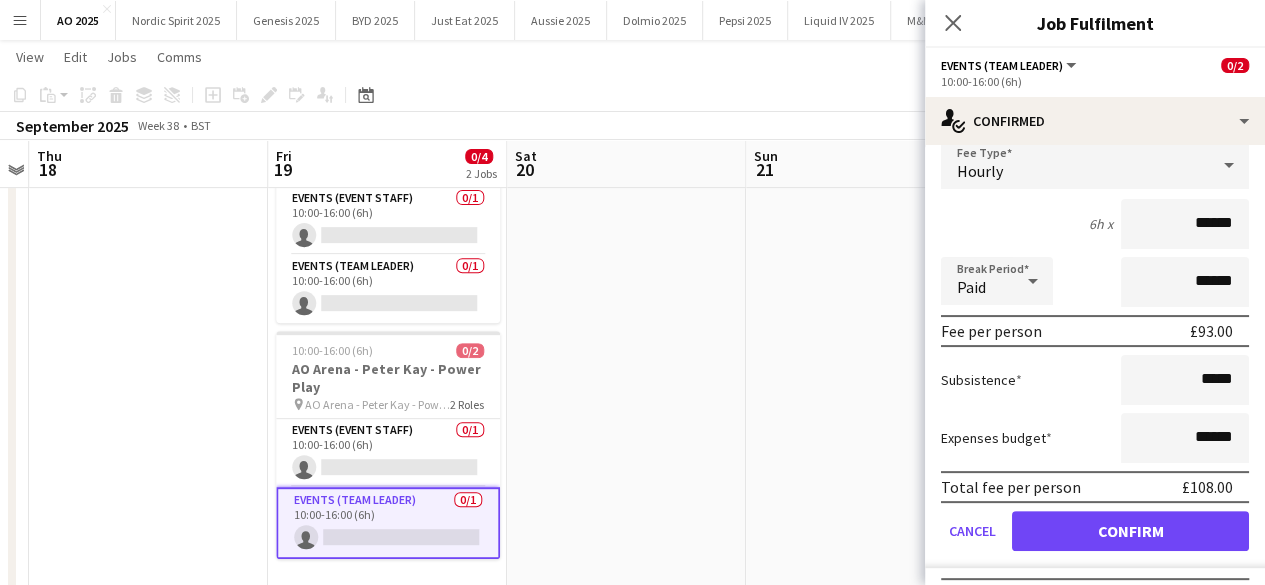 scroll, scrollTop: 168, scrollLeft: 0, axis: vertical 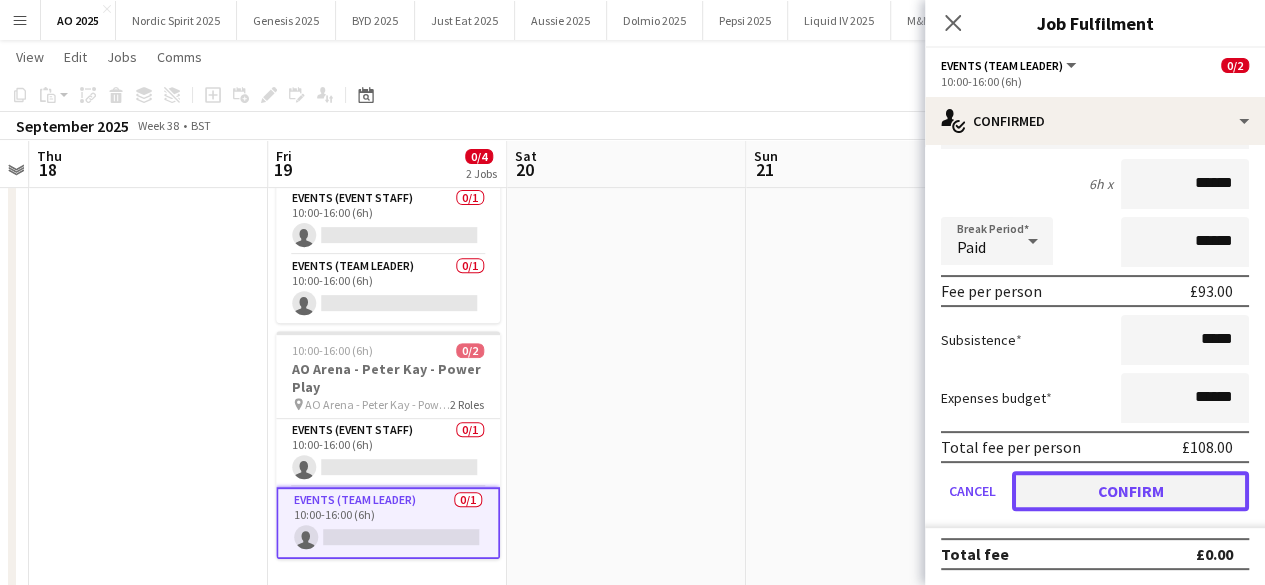 click on "Confirm" at bounding box center (1130, 491) 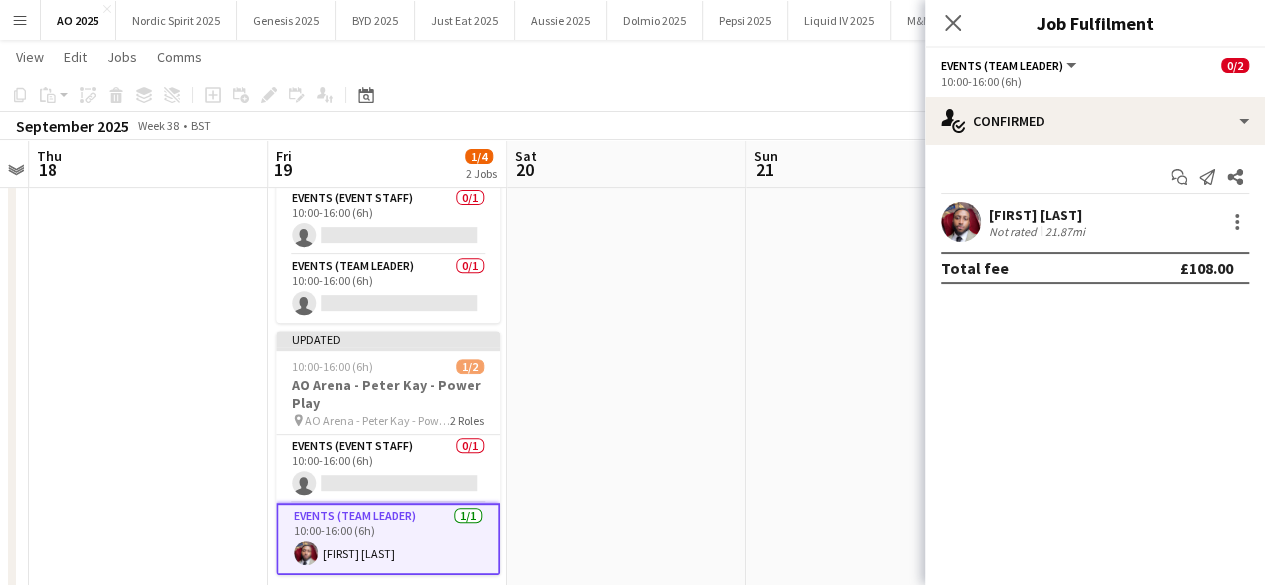 scroll, scrollTop: 0, scrollLeft: 0, axis: both 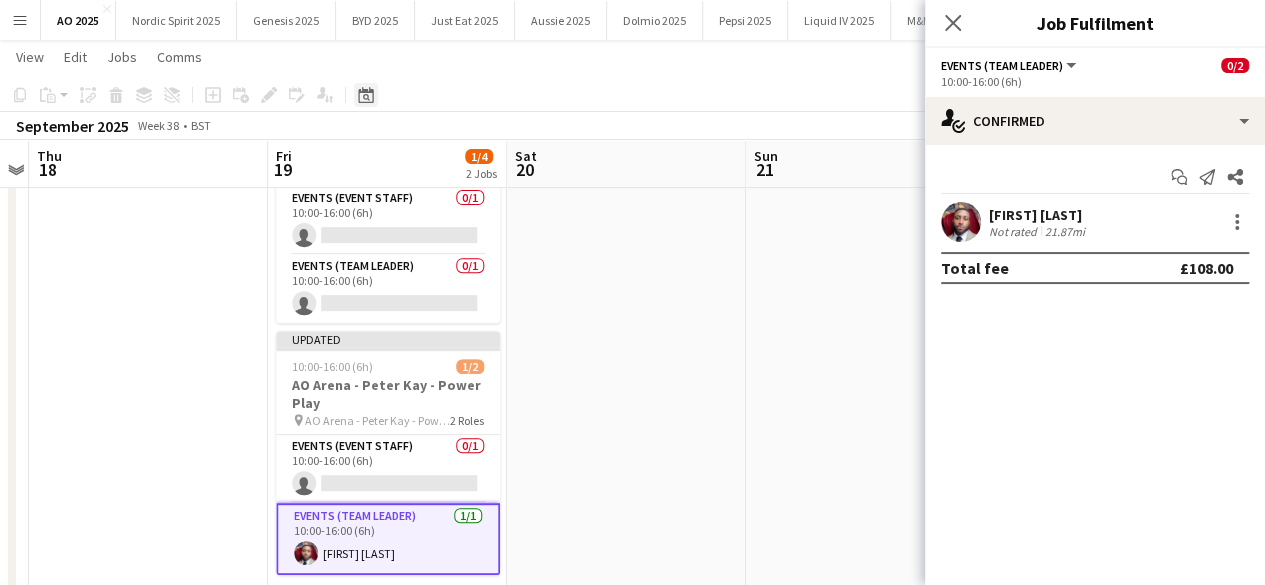 click on "Date picker" 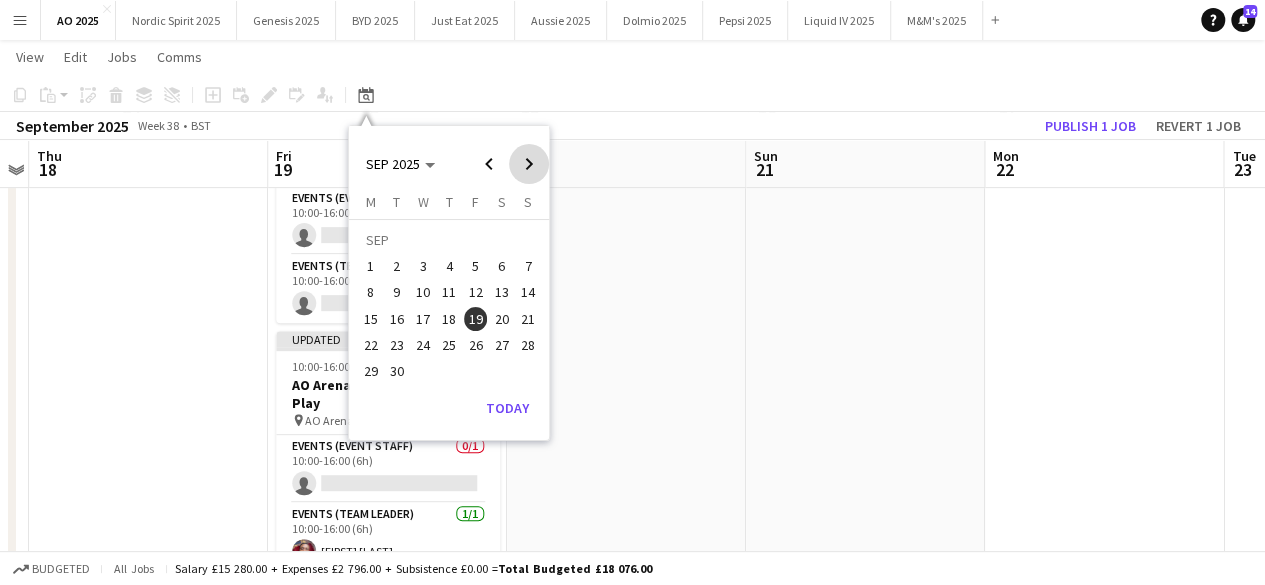 click at bounding box center (529, 164) 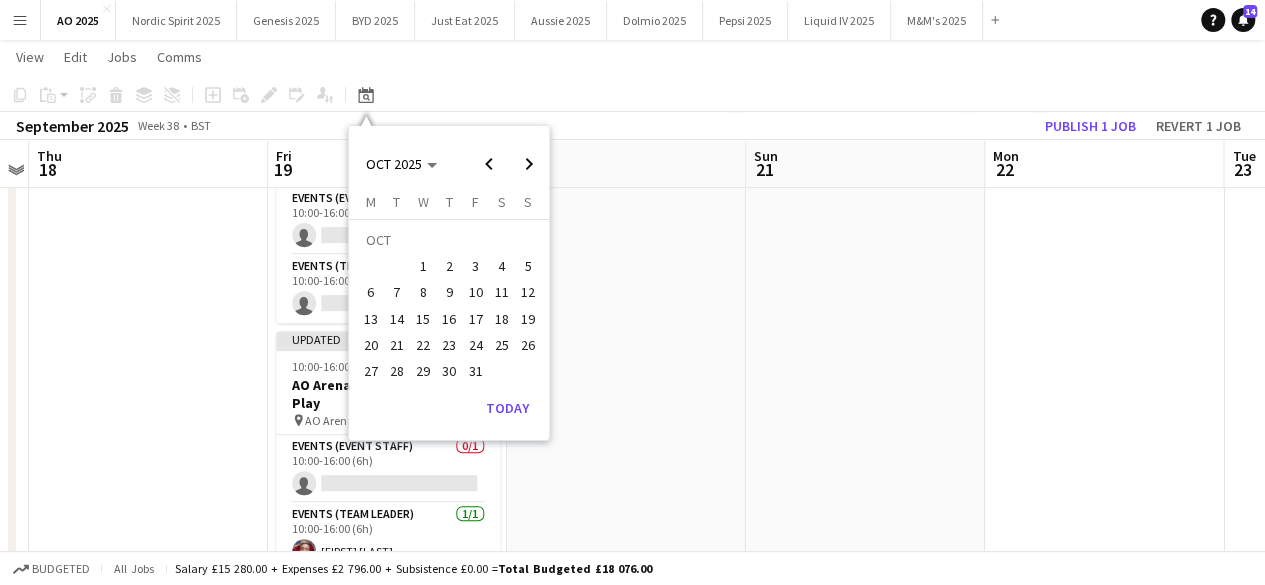 click on "8" at bounding box center [423, 293] 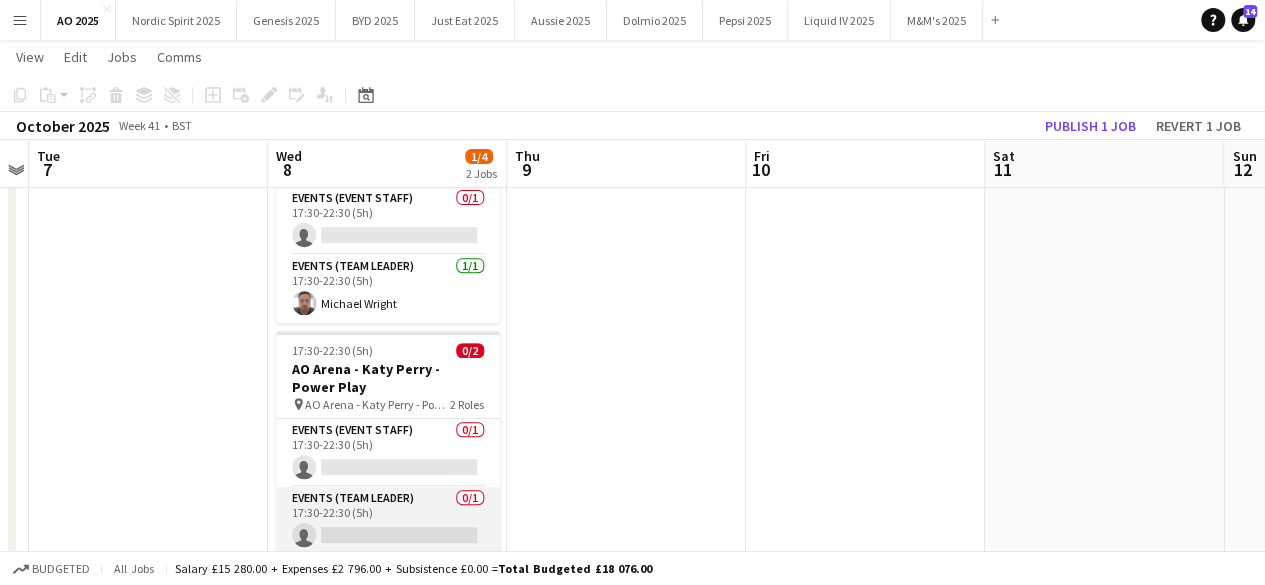 click on "Events (Team Leader)   0/1   17:30-22:30 (5h)
single-neutral-actions" at bounding box center [388, 521] 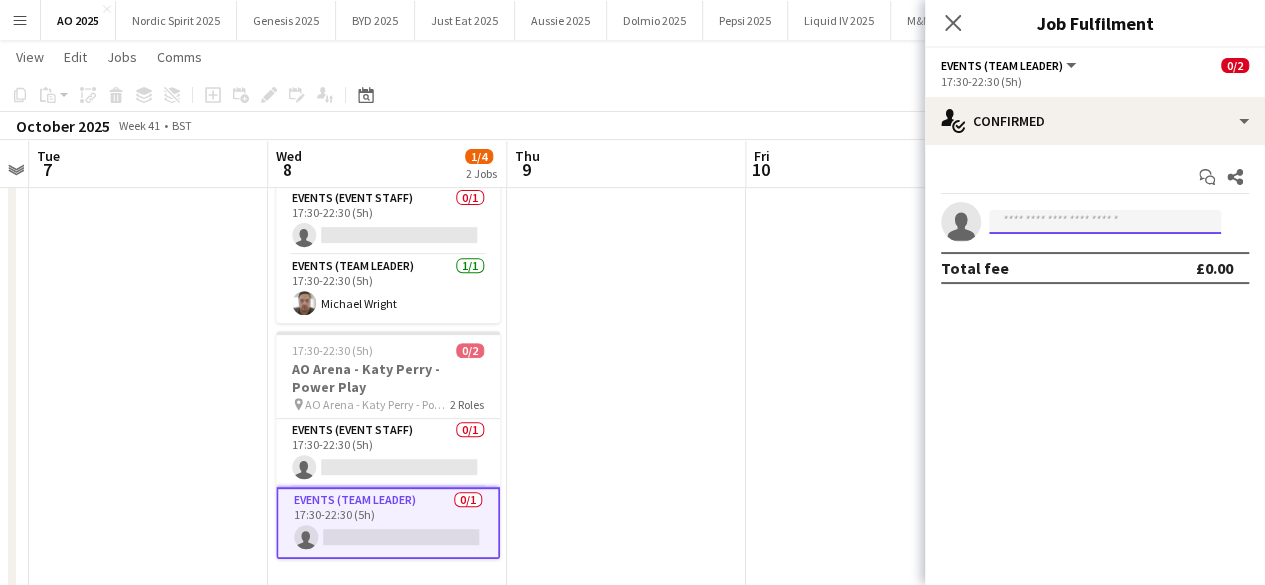 click at bounding box center (1105, 222) 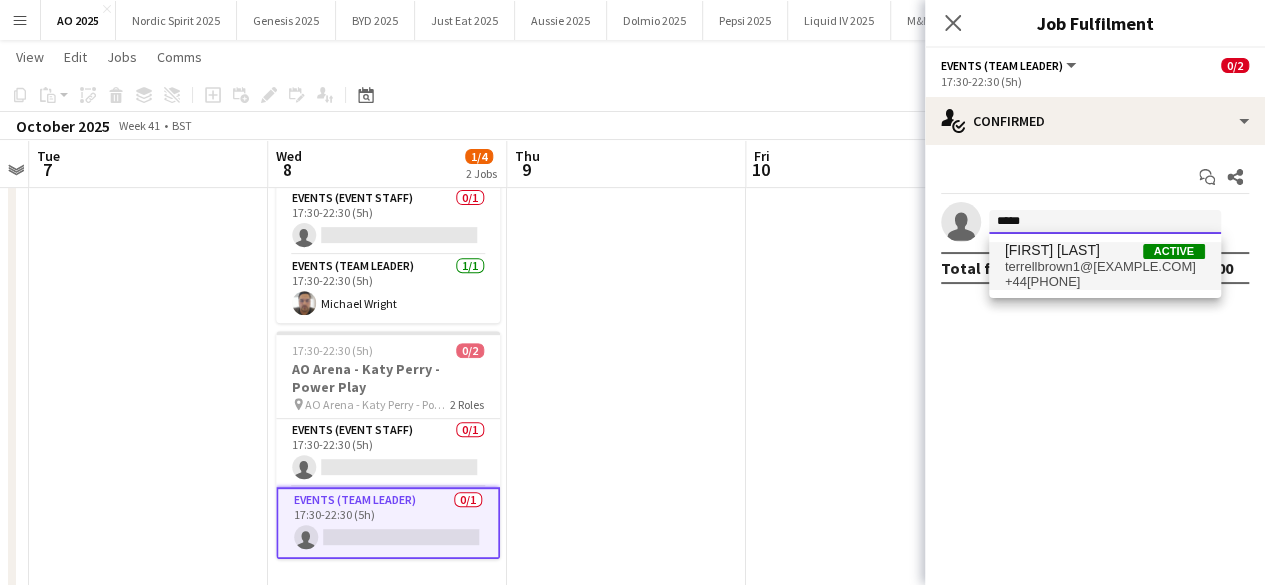 type on "*****" 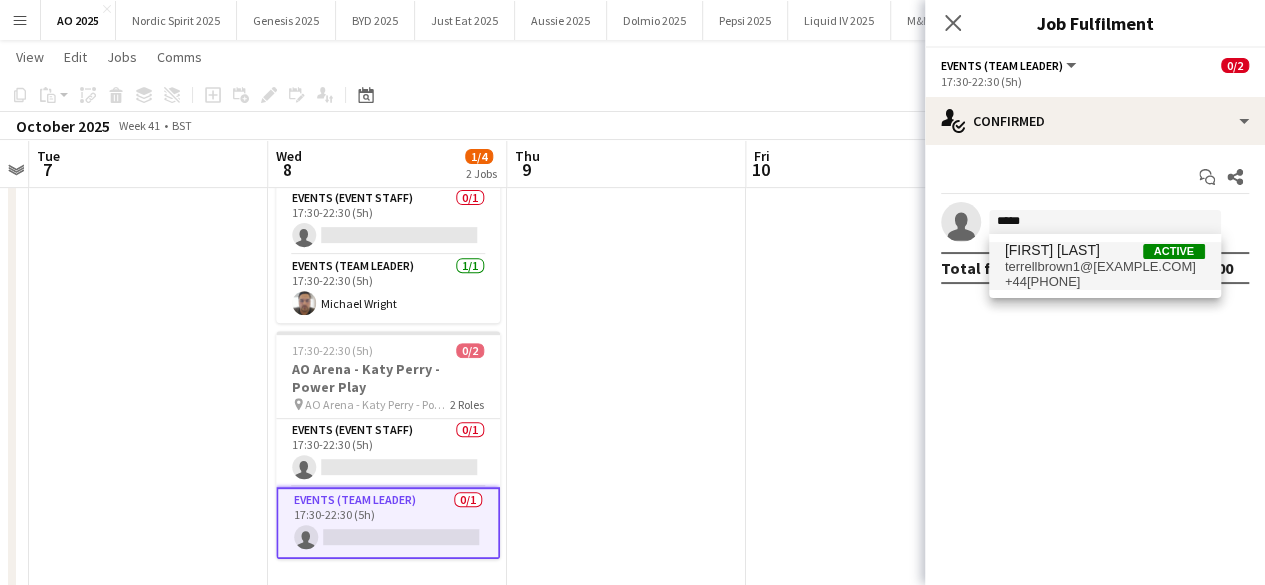 click on "[FIRST] [LAST]" at bounding box center [1052, 250] 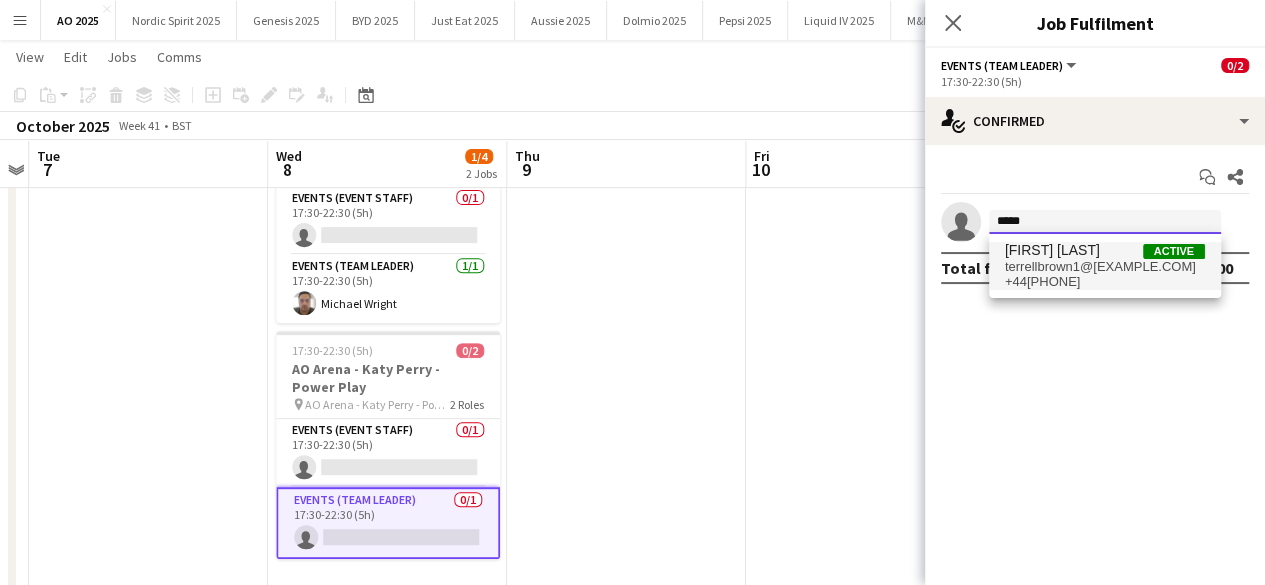 type 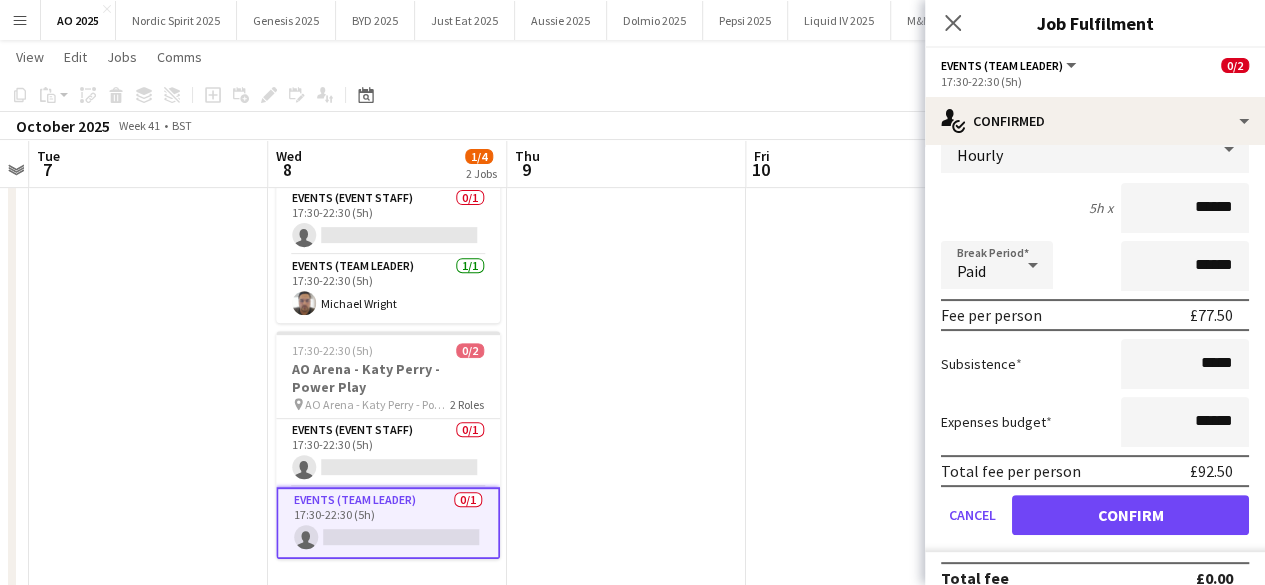 scroll, scrollTop: 168, scrollLeft: 0, axis: vertical 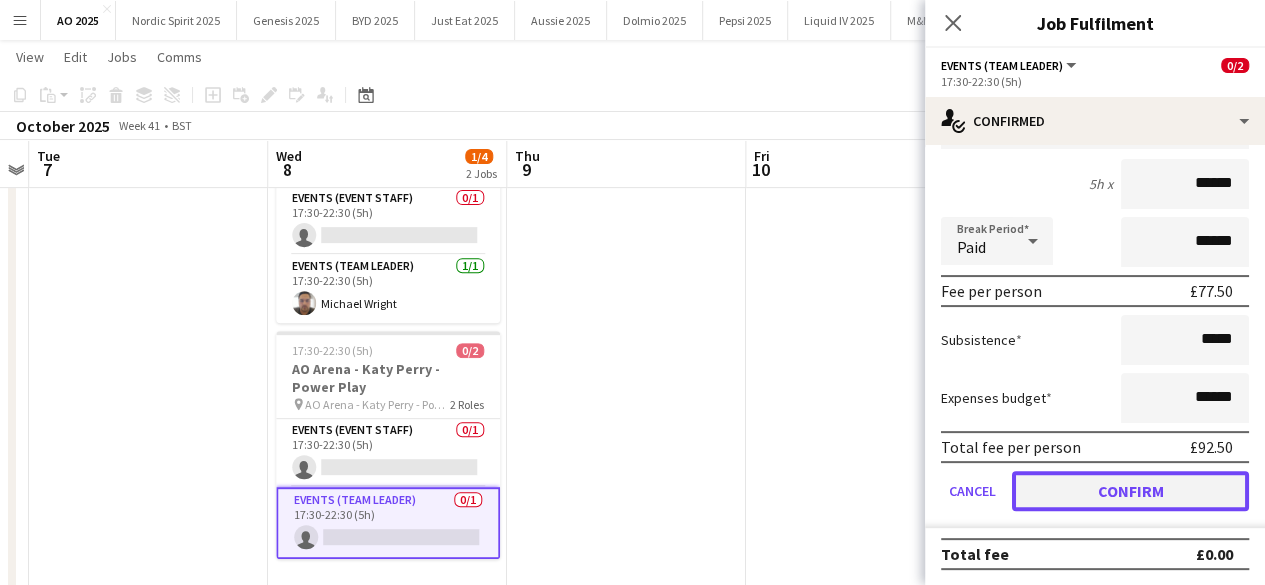click on "Confirm" at bounding box center (1130, 491) 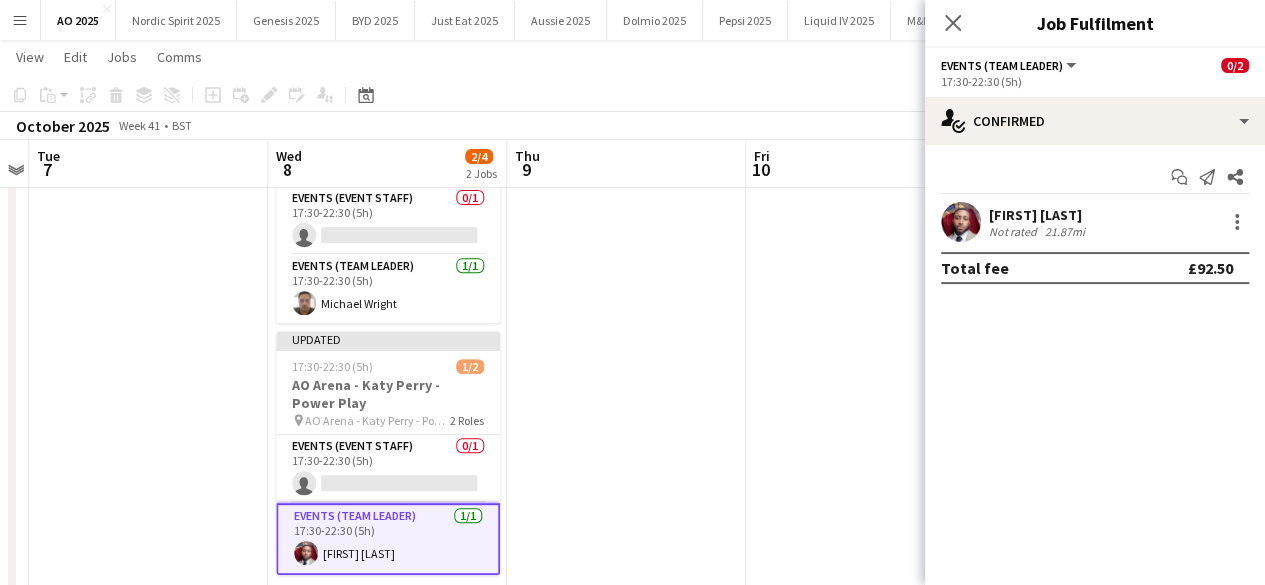scroll, scrollTop: 0, scrollLeft: 0, axis: both 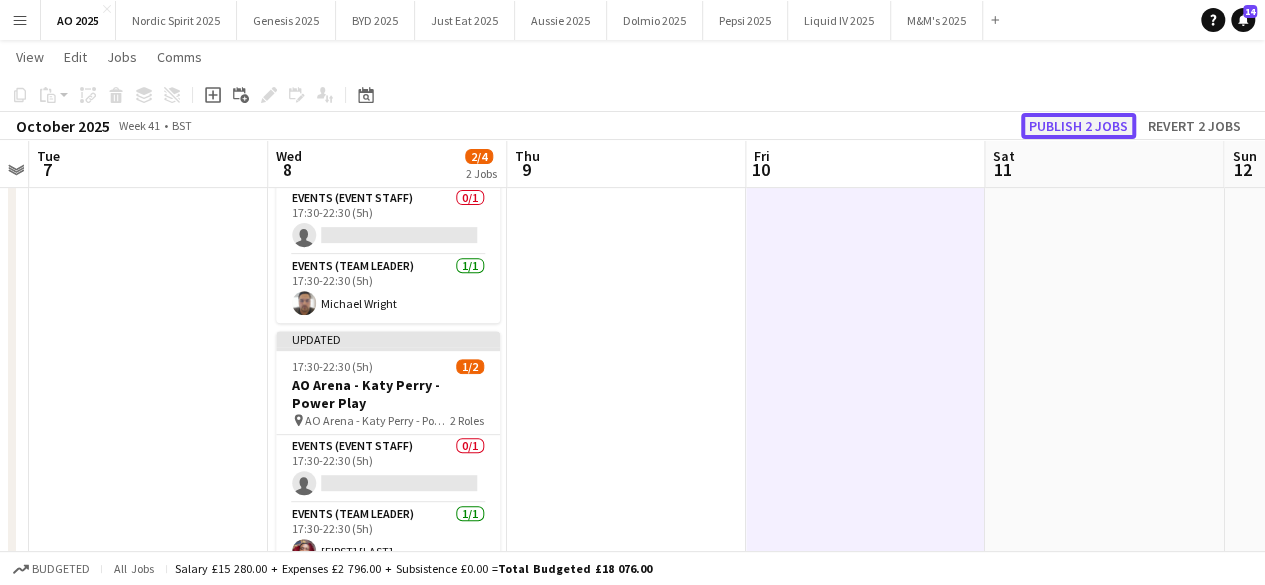 click on "Publish 2 jobs" 